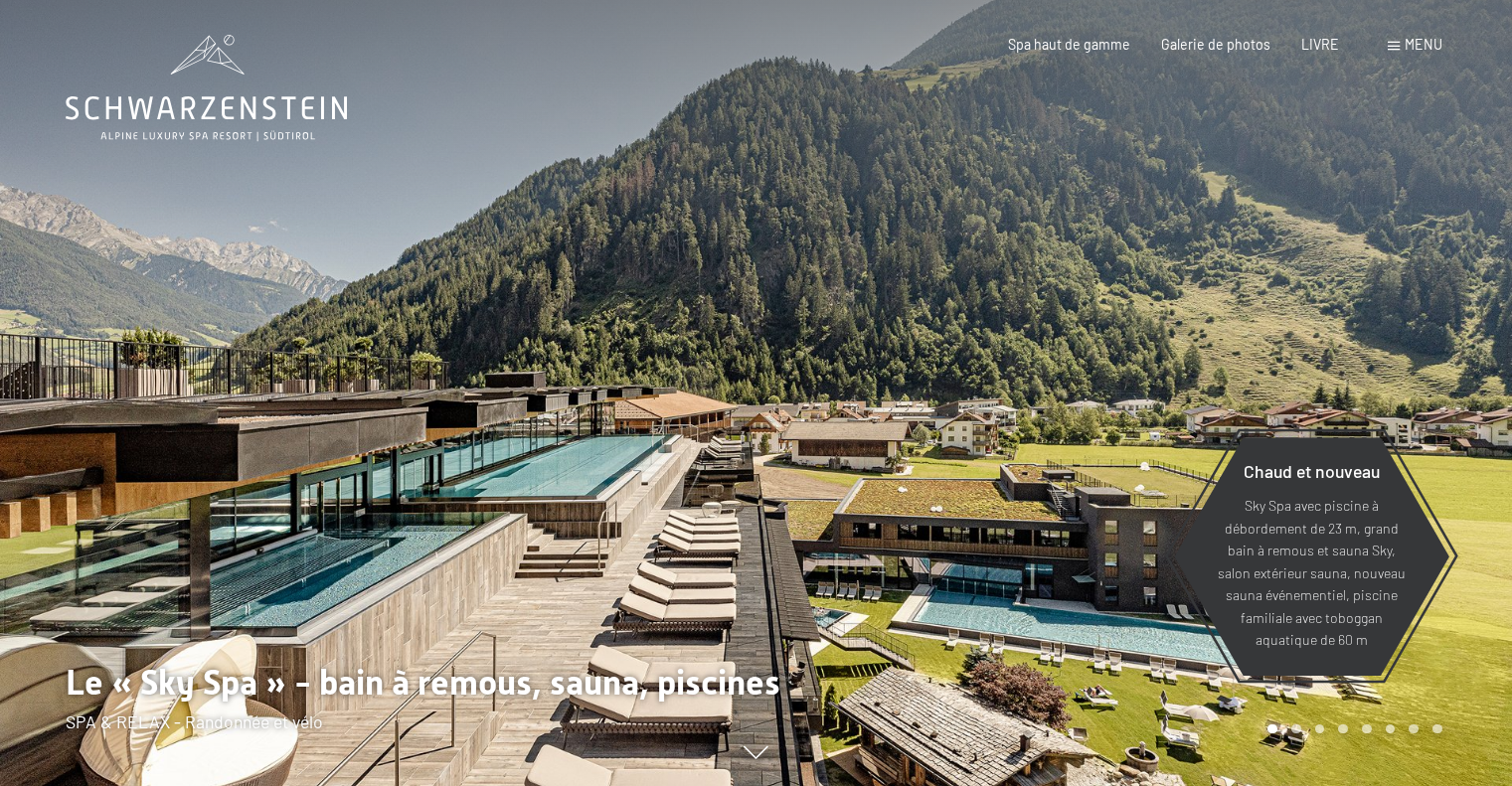 scroll, scrollTop: 0, scrollLeft: 0, axis: both 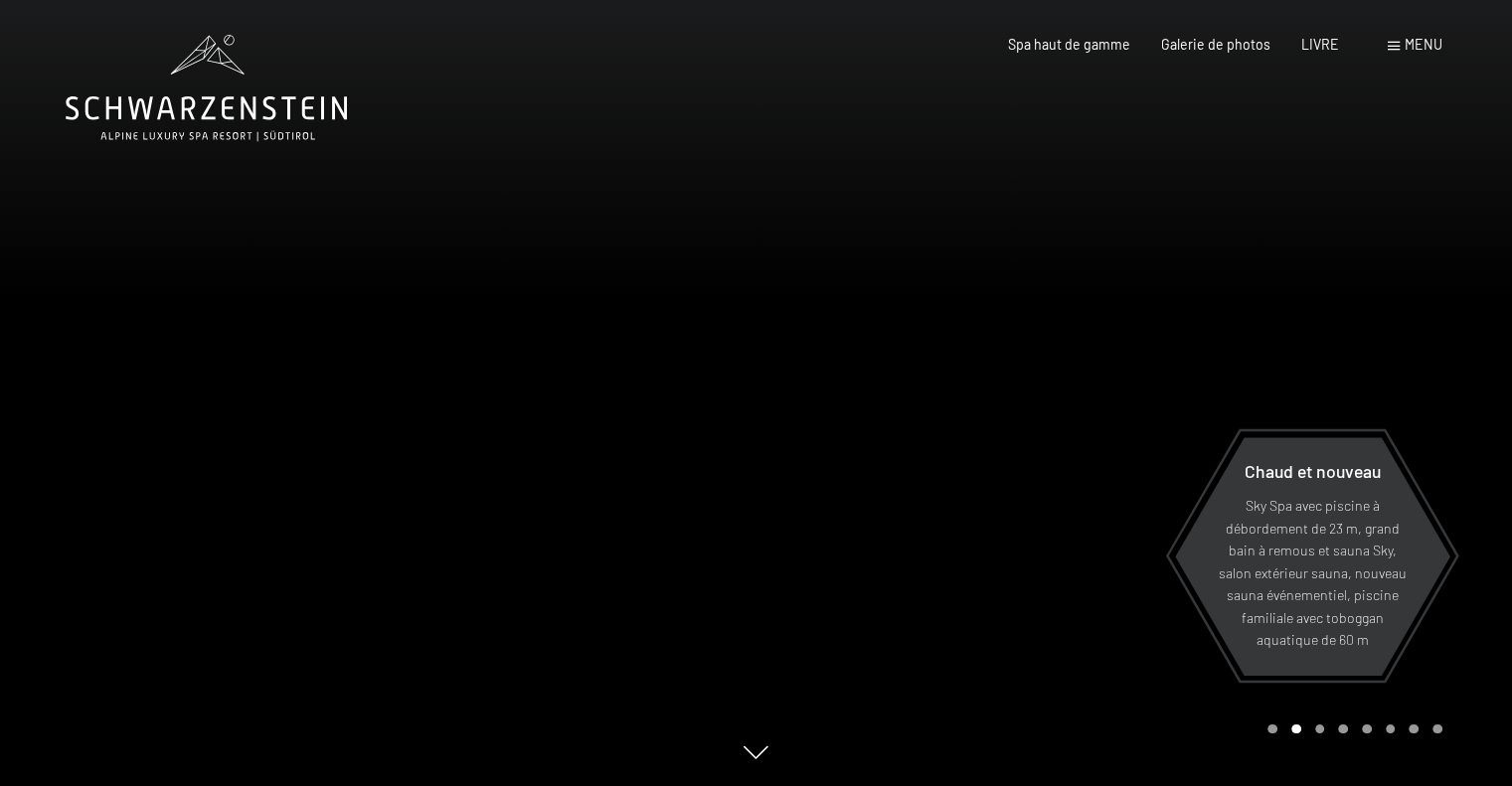 click at bounding box center [1134, 393] 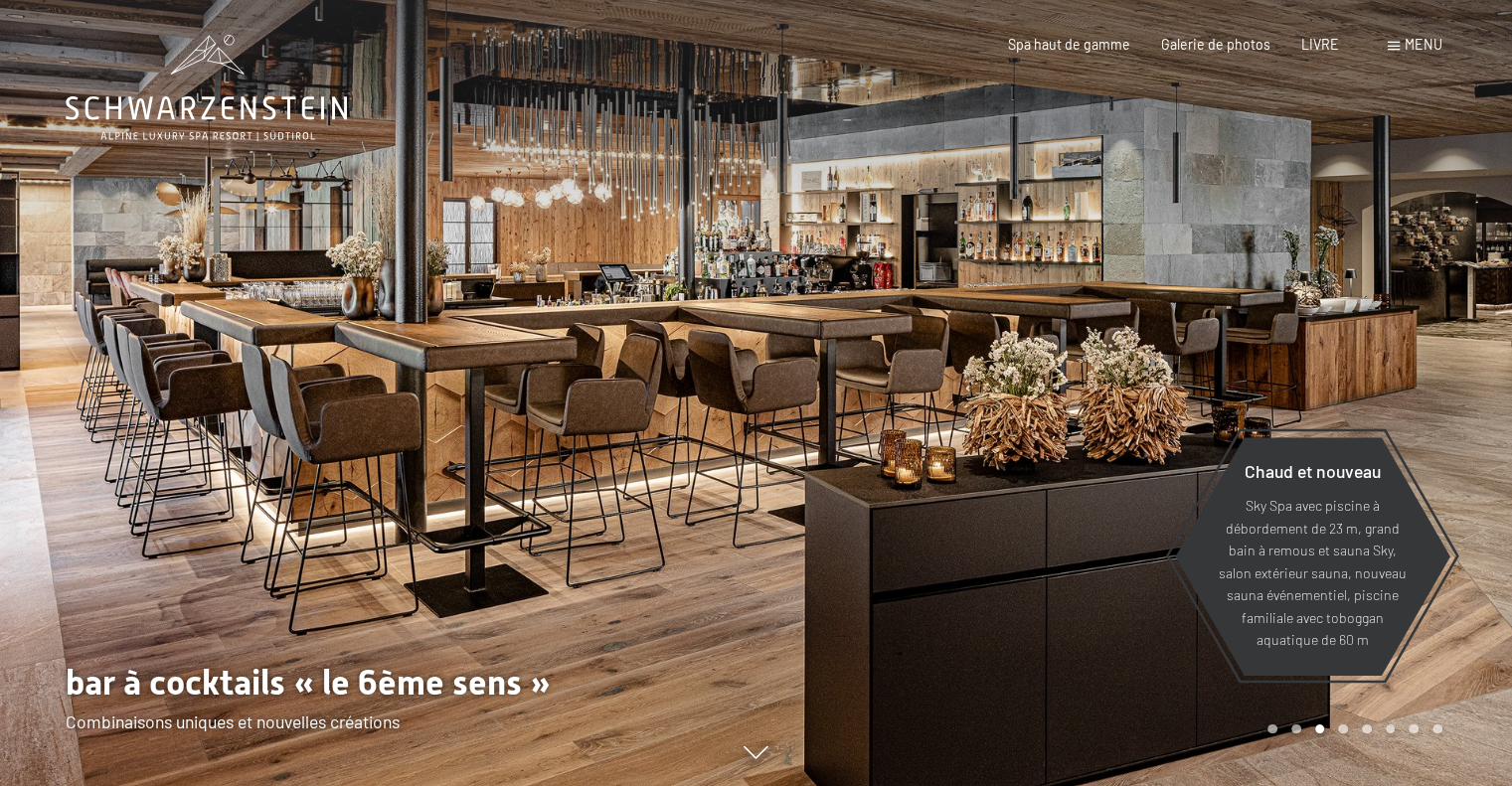 click at bounding box center (1134, 393) 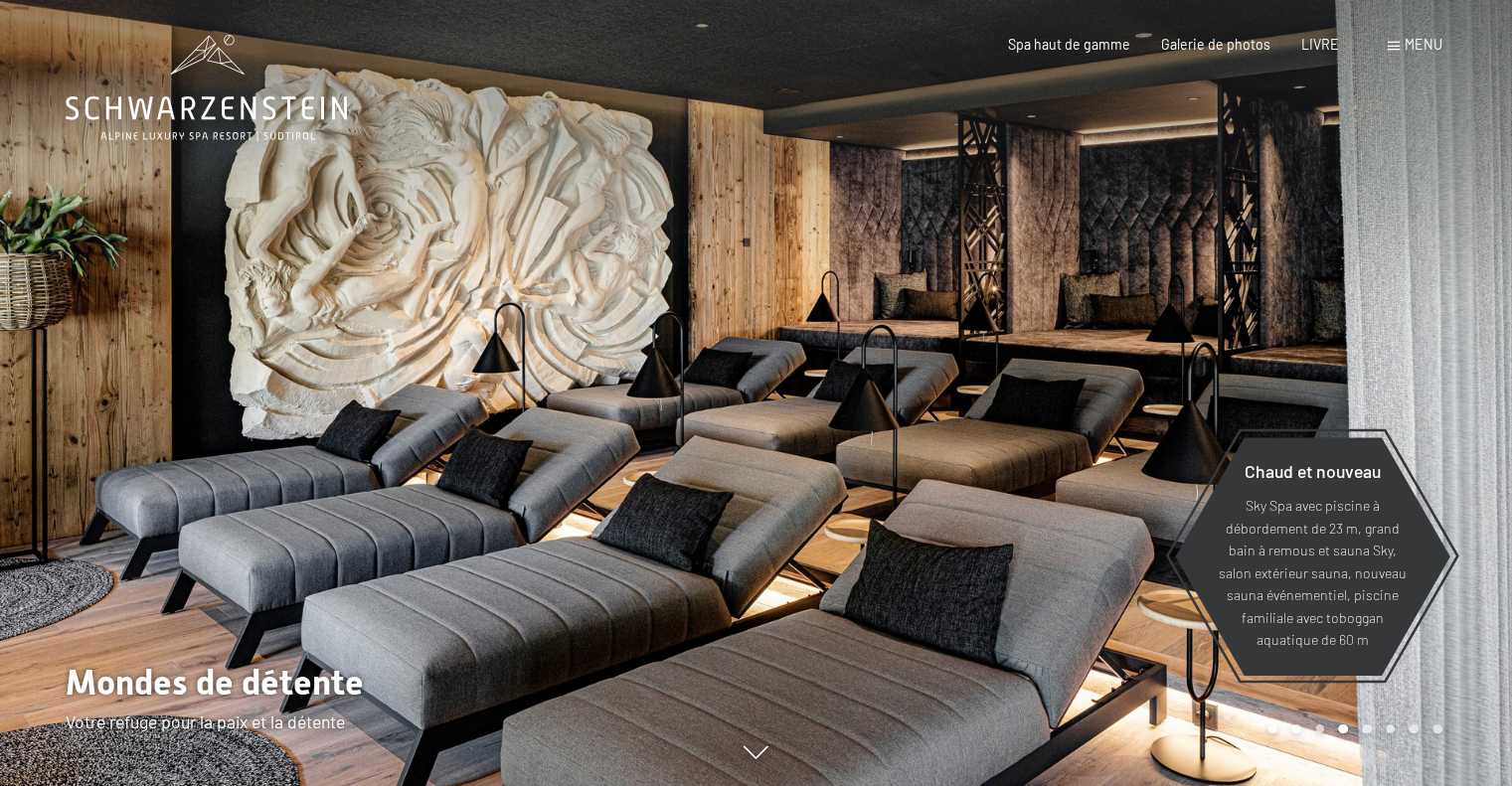 click at bounding box center (1134, 393) 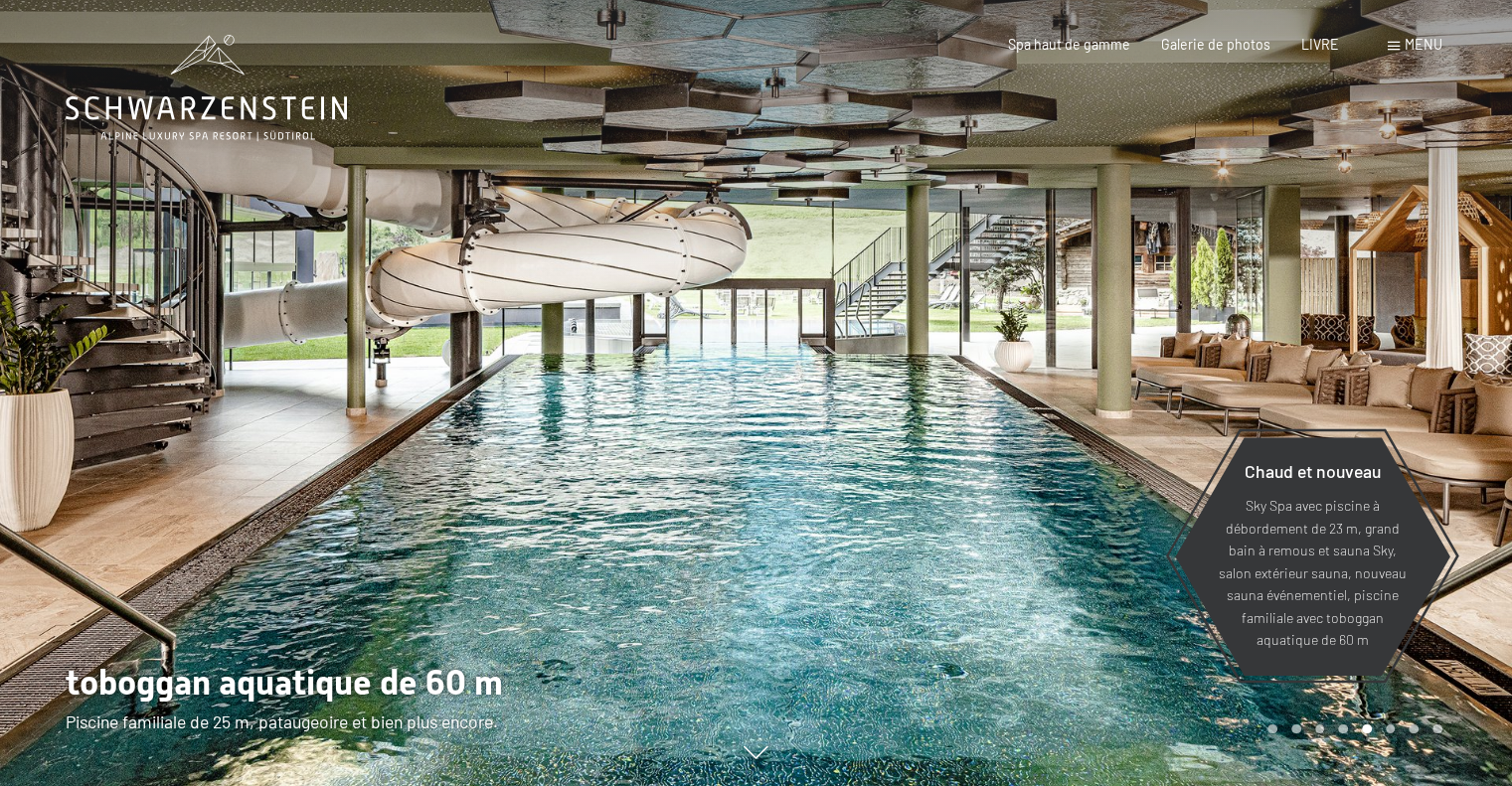 click at bounding box center [1134, 393] 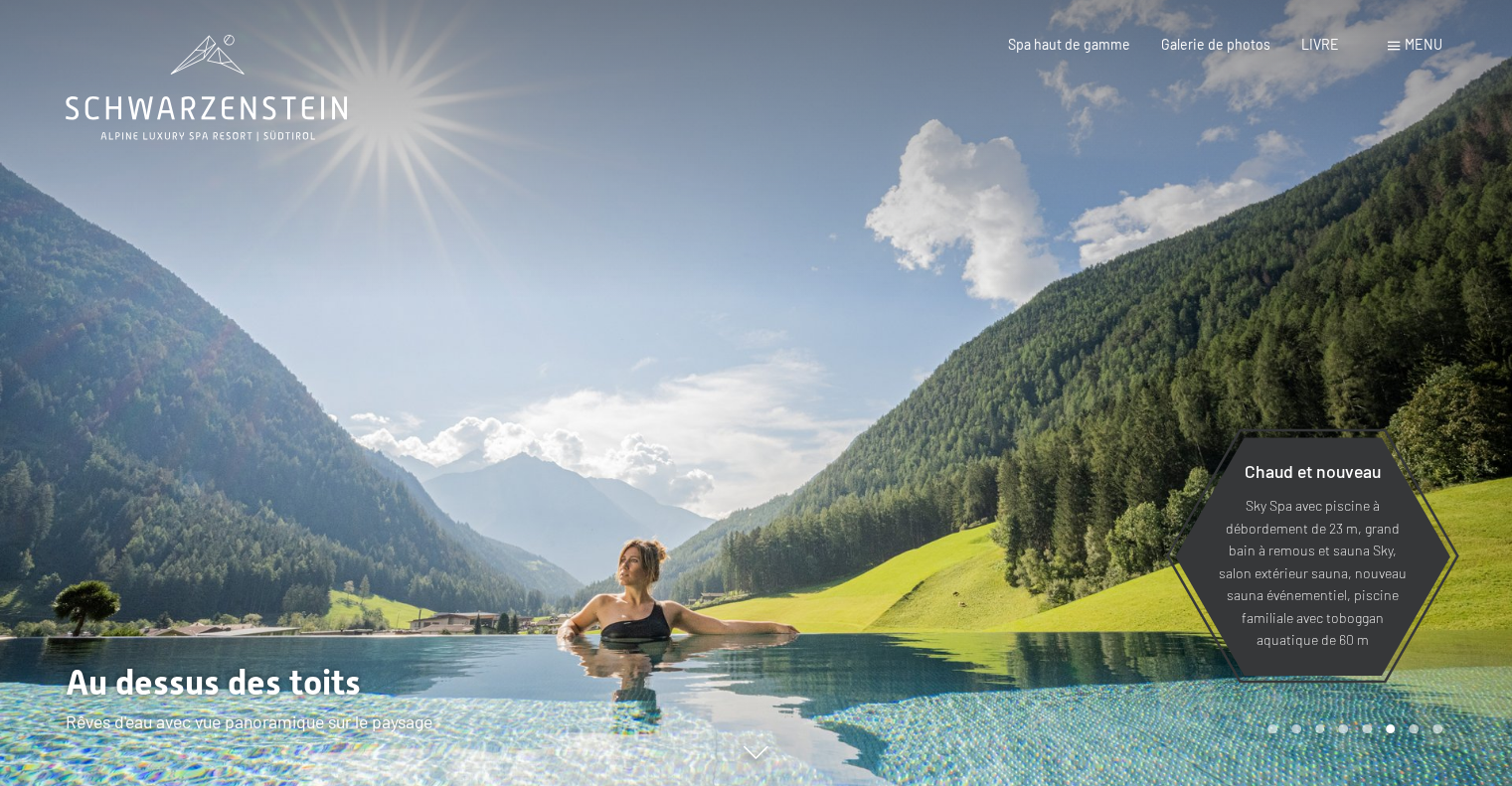 click at bounding box center (1134, 393) 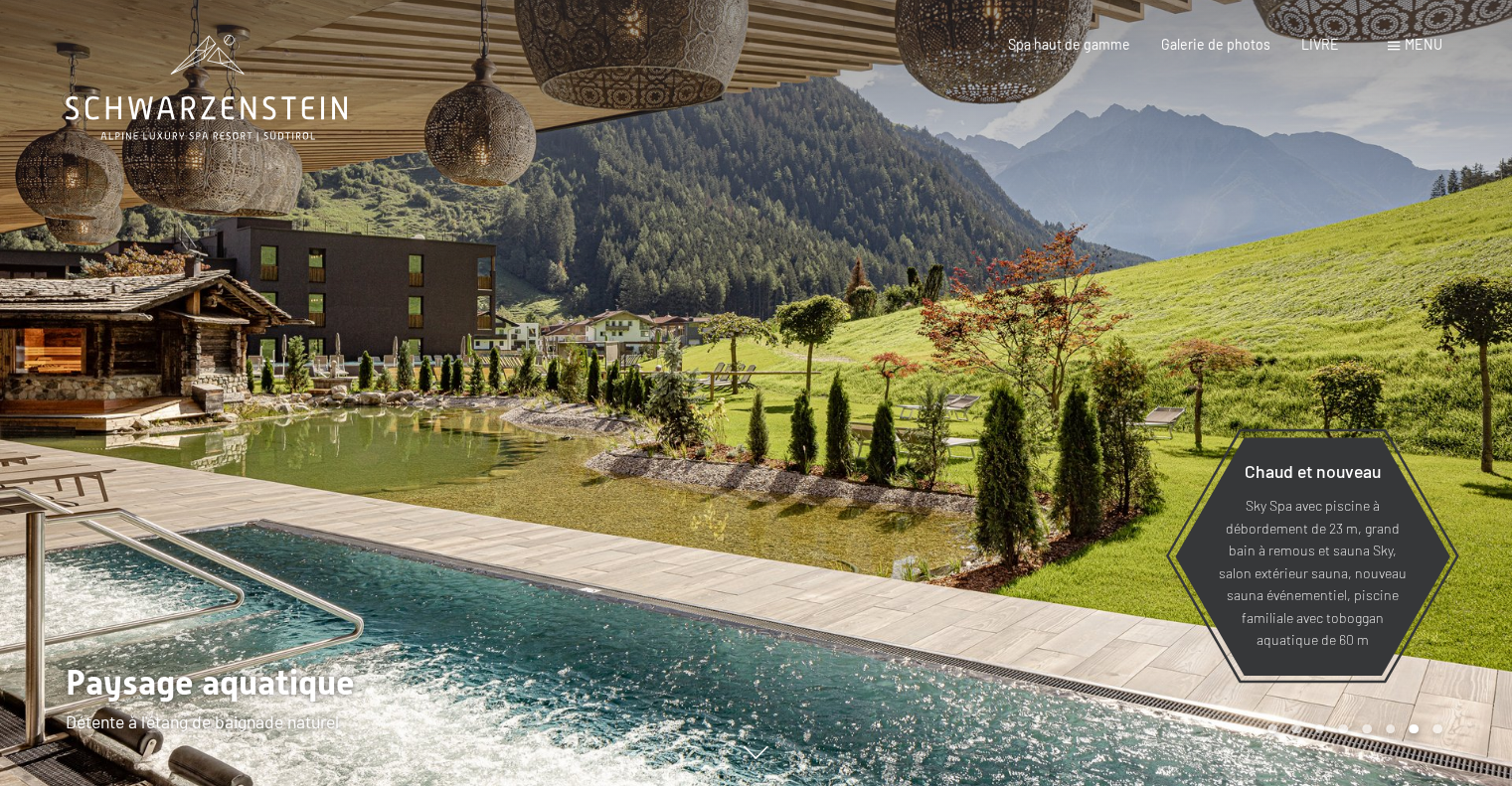 click at bounding box center [1134, 393] 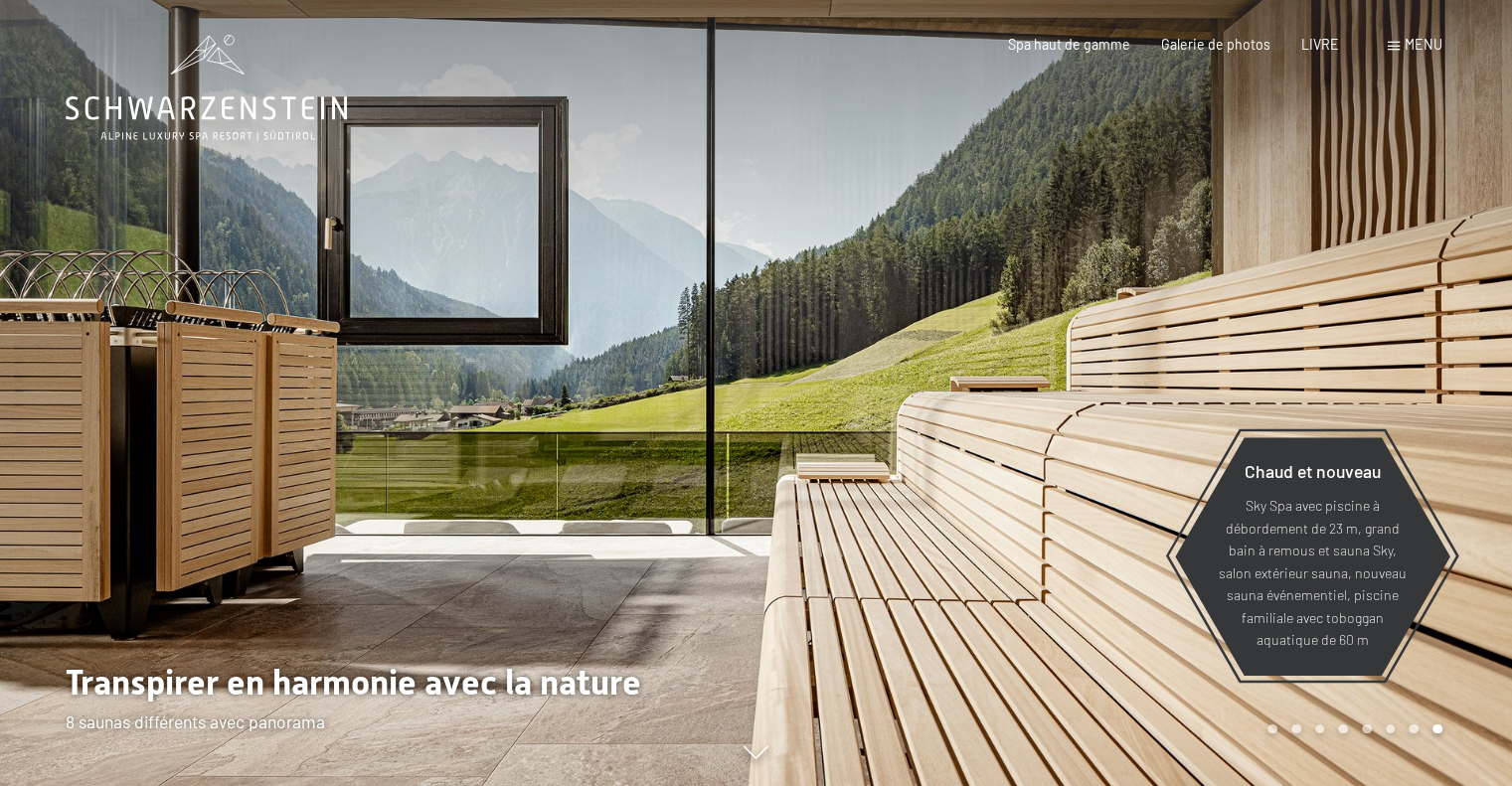 click at bounding box center (1134, 393) 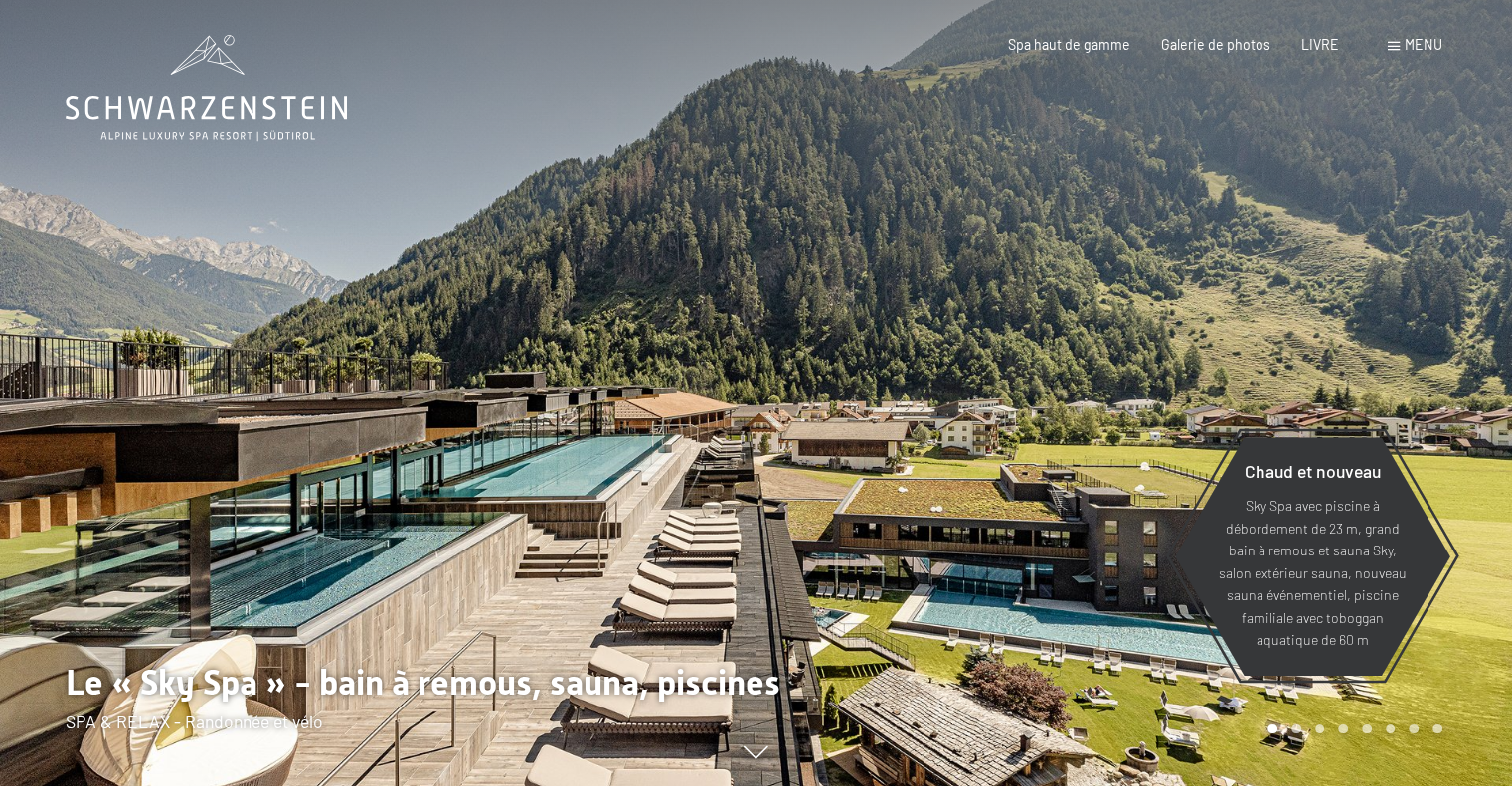 click at bounding box center (1134, 393) 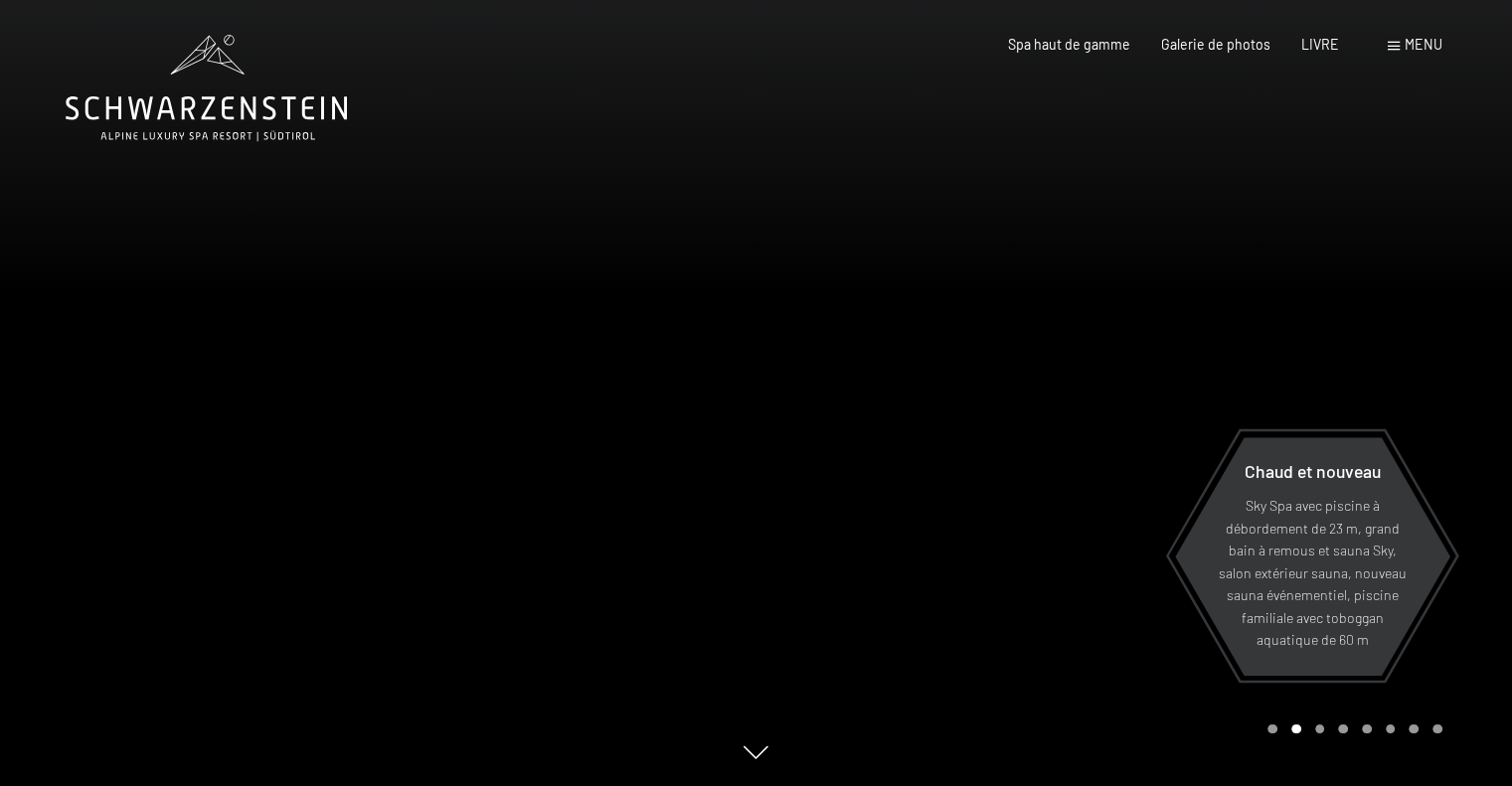 click at bounding box center [1134, 393] 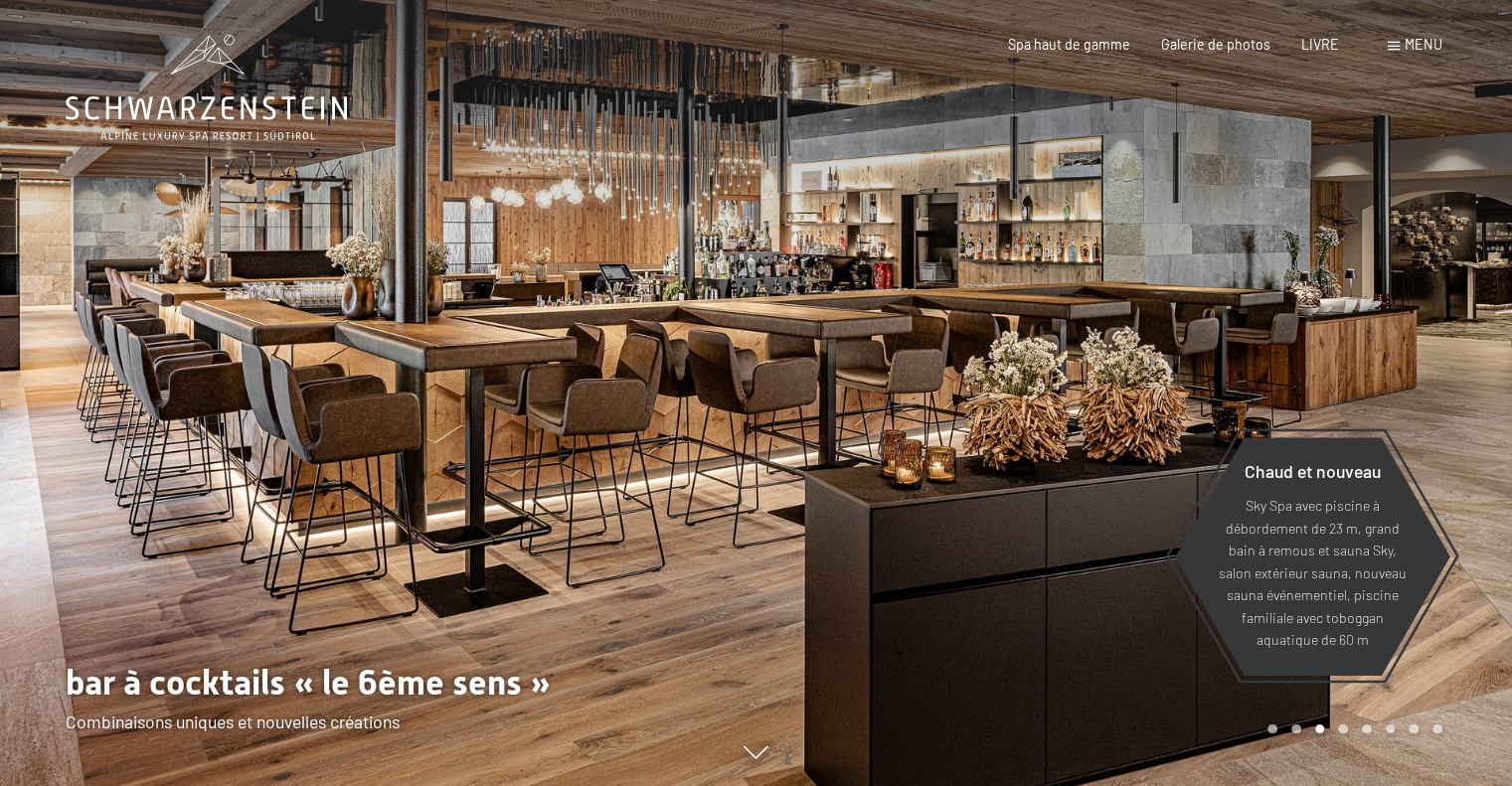 click at bounding box center (1134, 393) 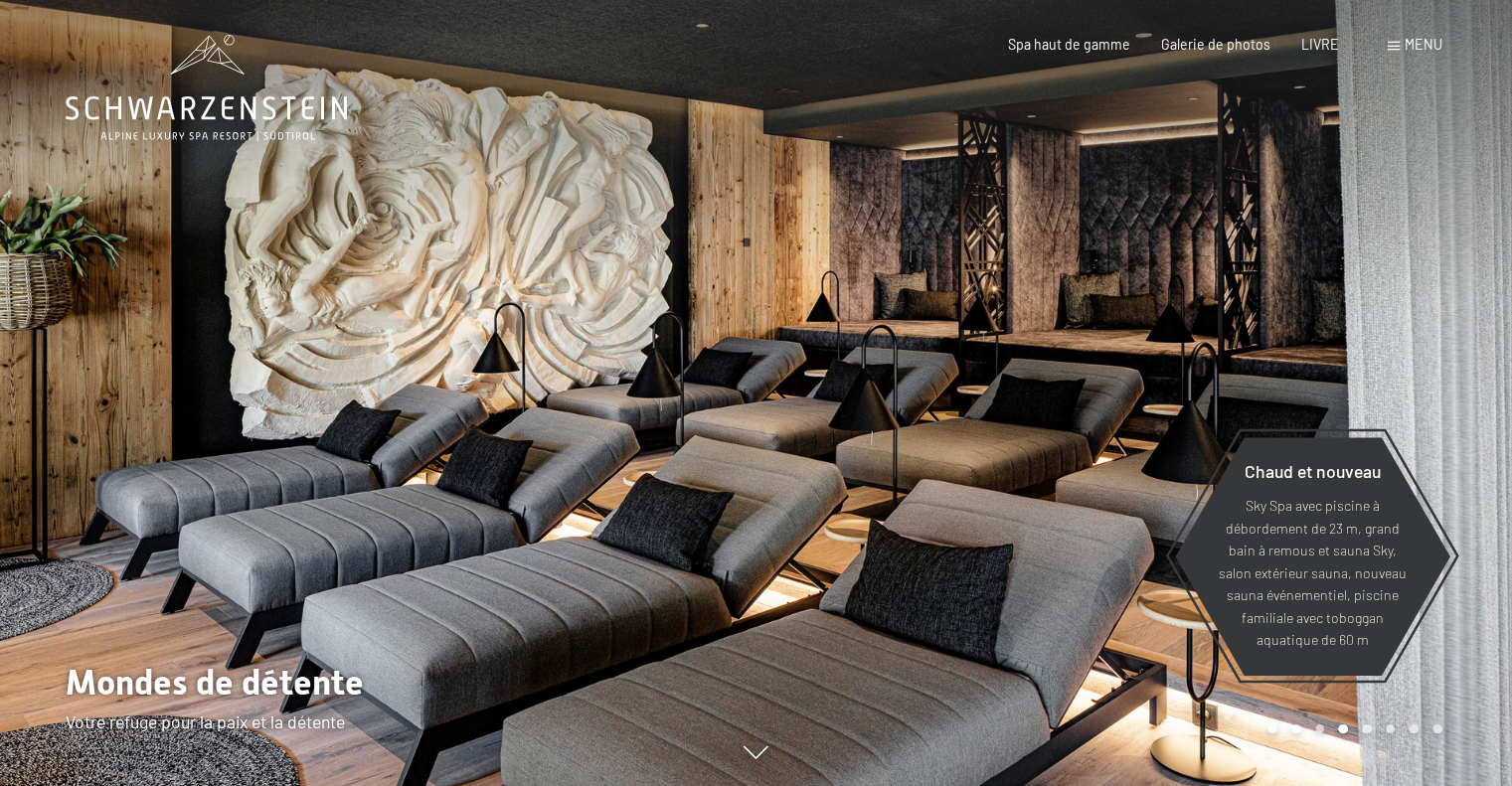 click on "menu" at bounding box center [1424, 44] 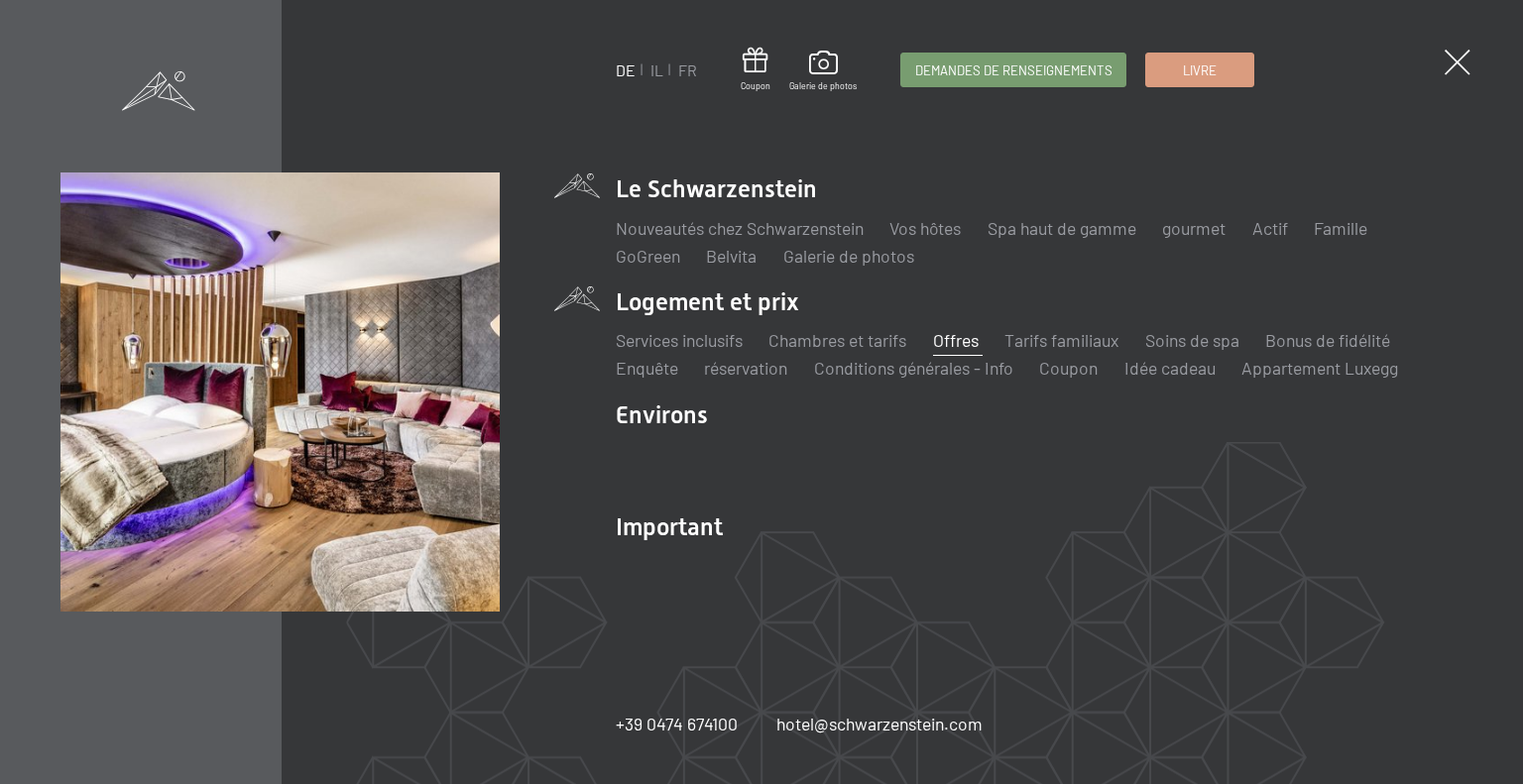 click on "Offres" at bounding box center [956, 340] 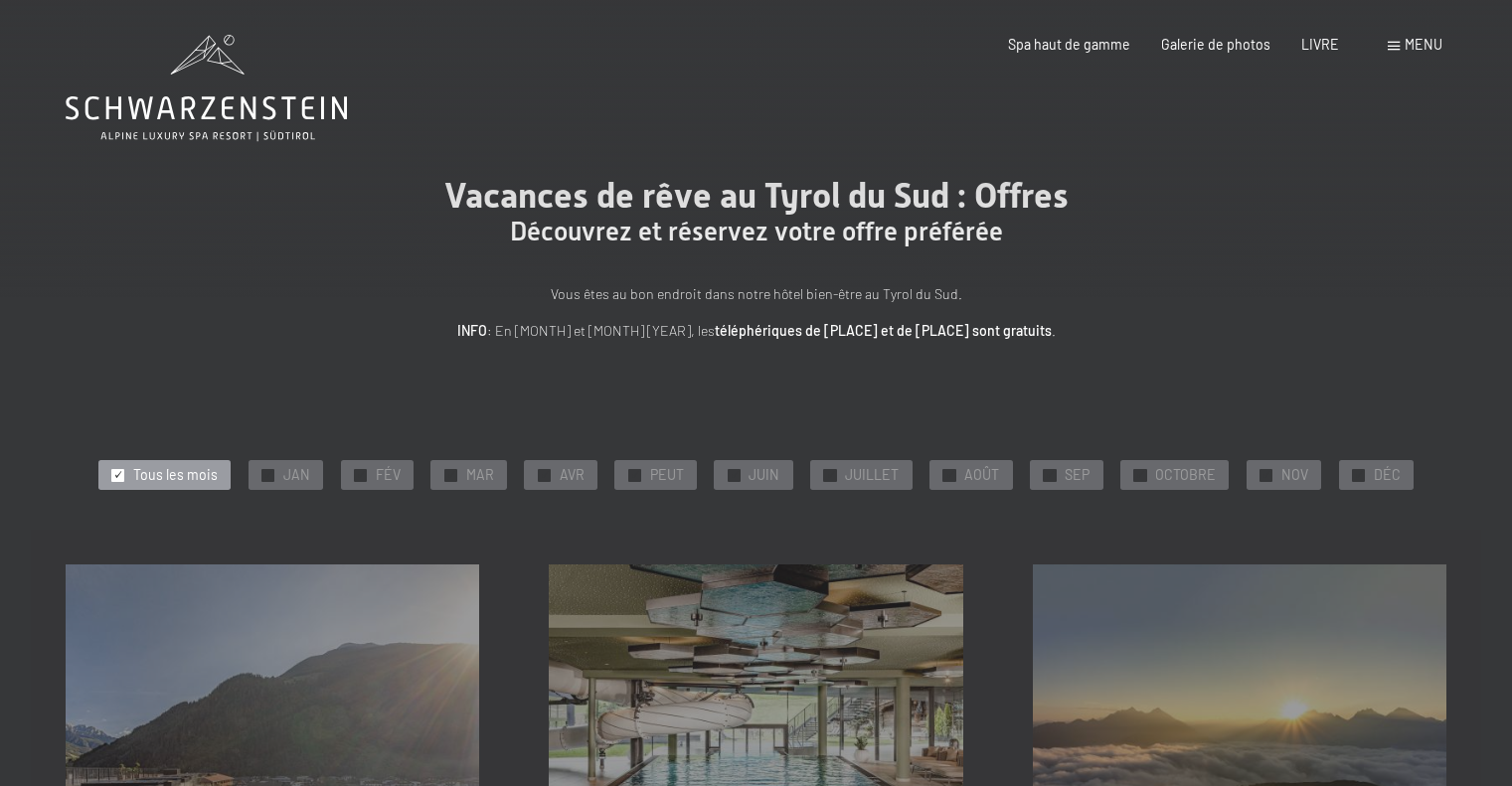 scroll, scrollTop: 0, scrollLeft: 0, axis: both 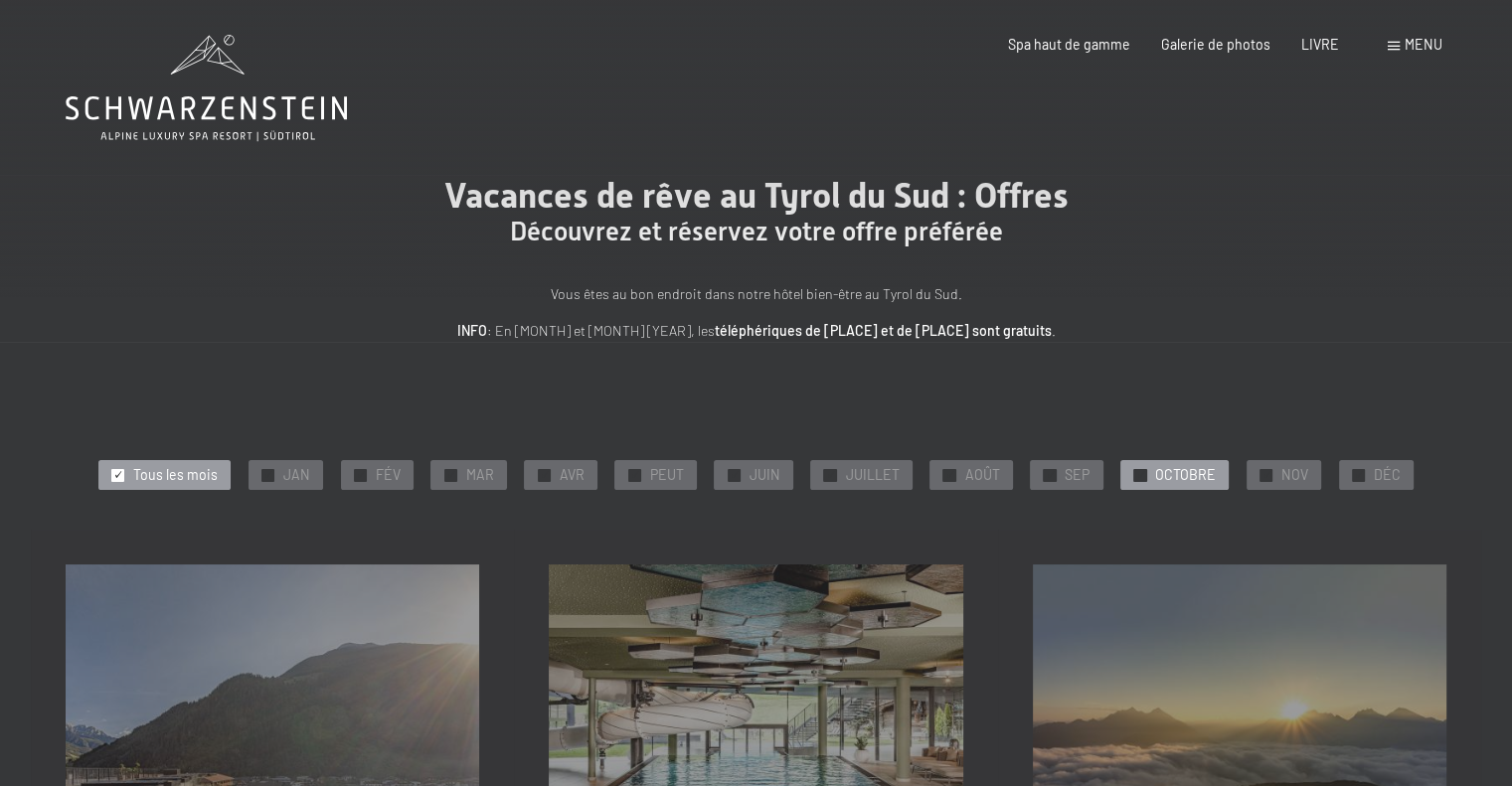 click on "✓       OCTOBRE" at bounding box center (1174, 475) 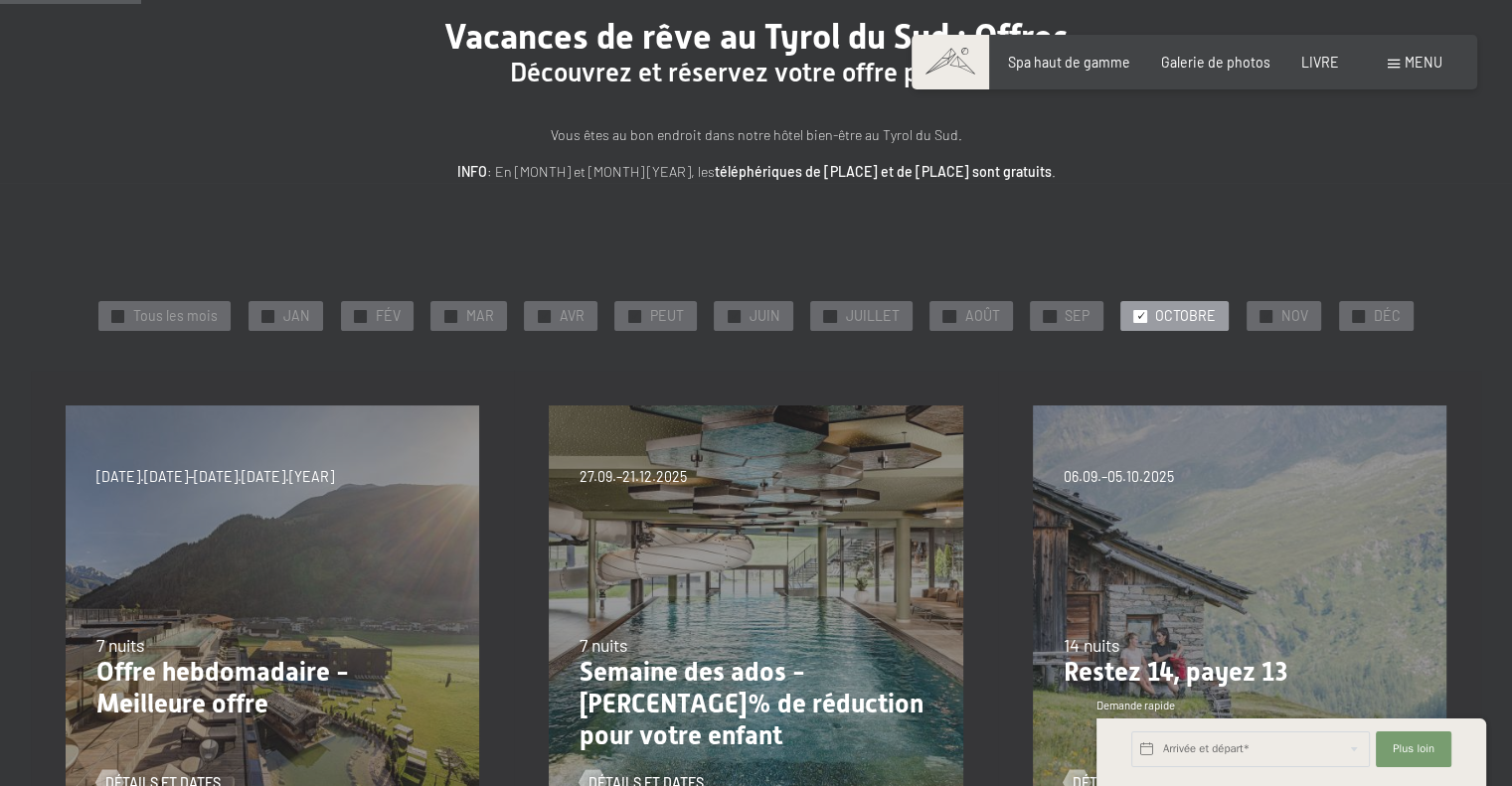 scroll, scrollTop: 199, scrollLeft: 0, axis: vertical 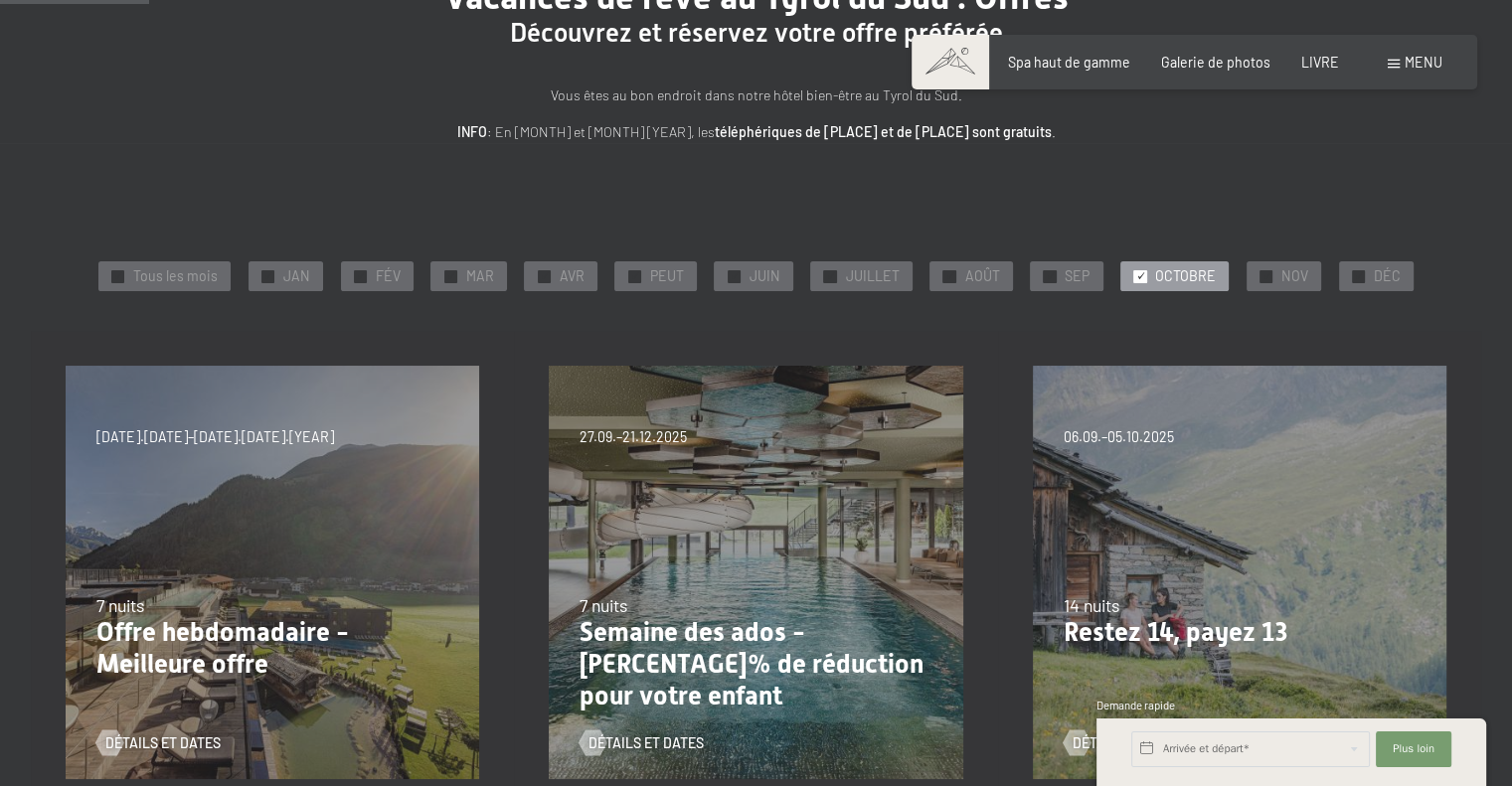 click on "23.08.–14.09.2025    27.09.–21.12.2025    10.01.–18.01.2026    31.01.–15.02.2026    07.03.–29.03.2026         7 nuits         Semaine des ados - 80% de réduction pour votre enfant                 Détails et dates" at bounding box center (756, 572) 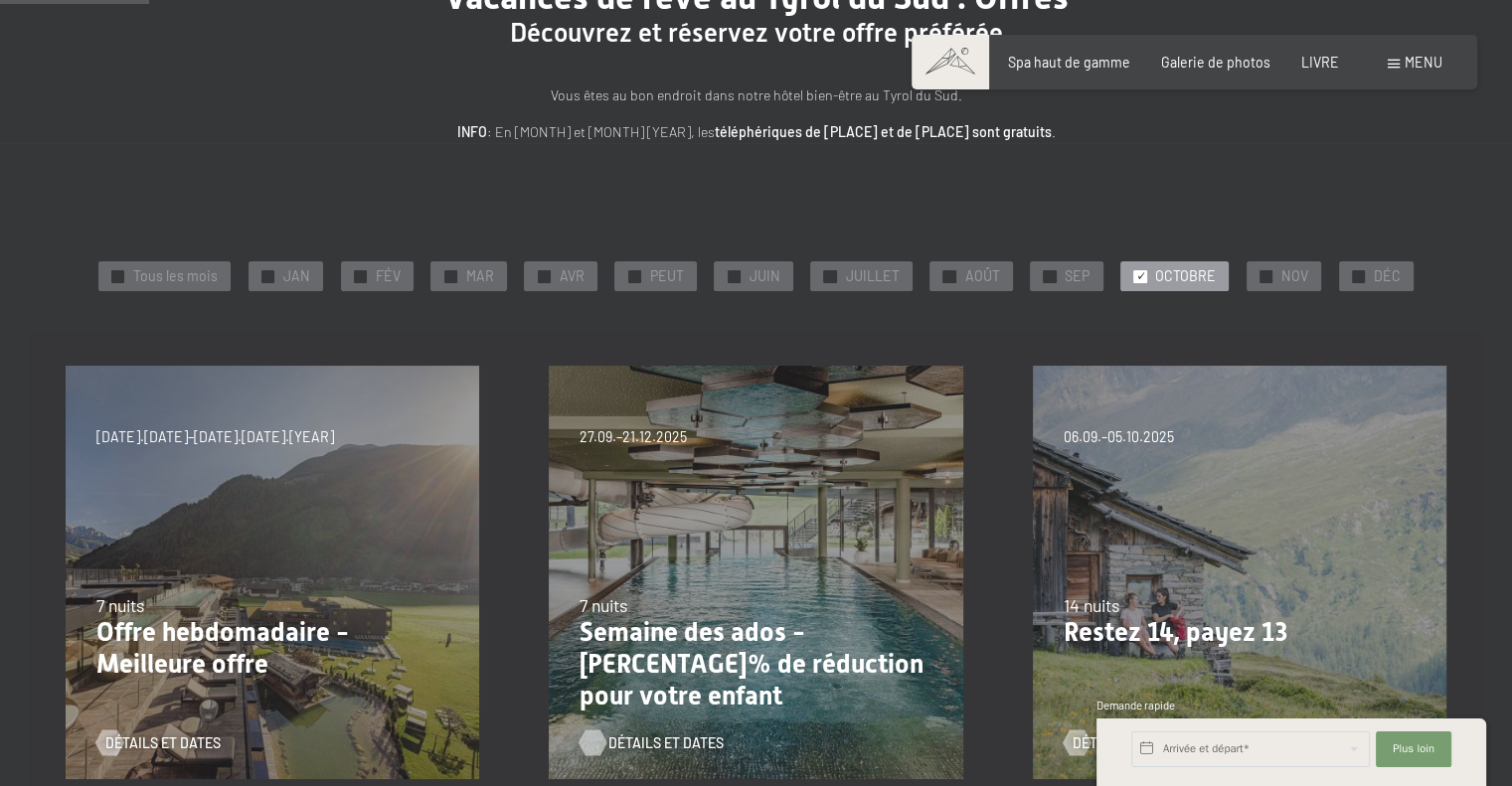 click on "Détails et dates" at bounding box center [666, 742] 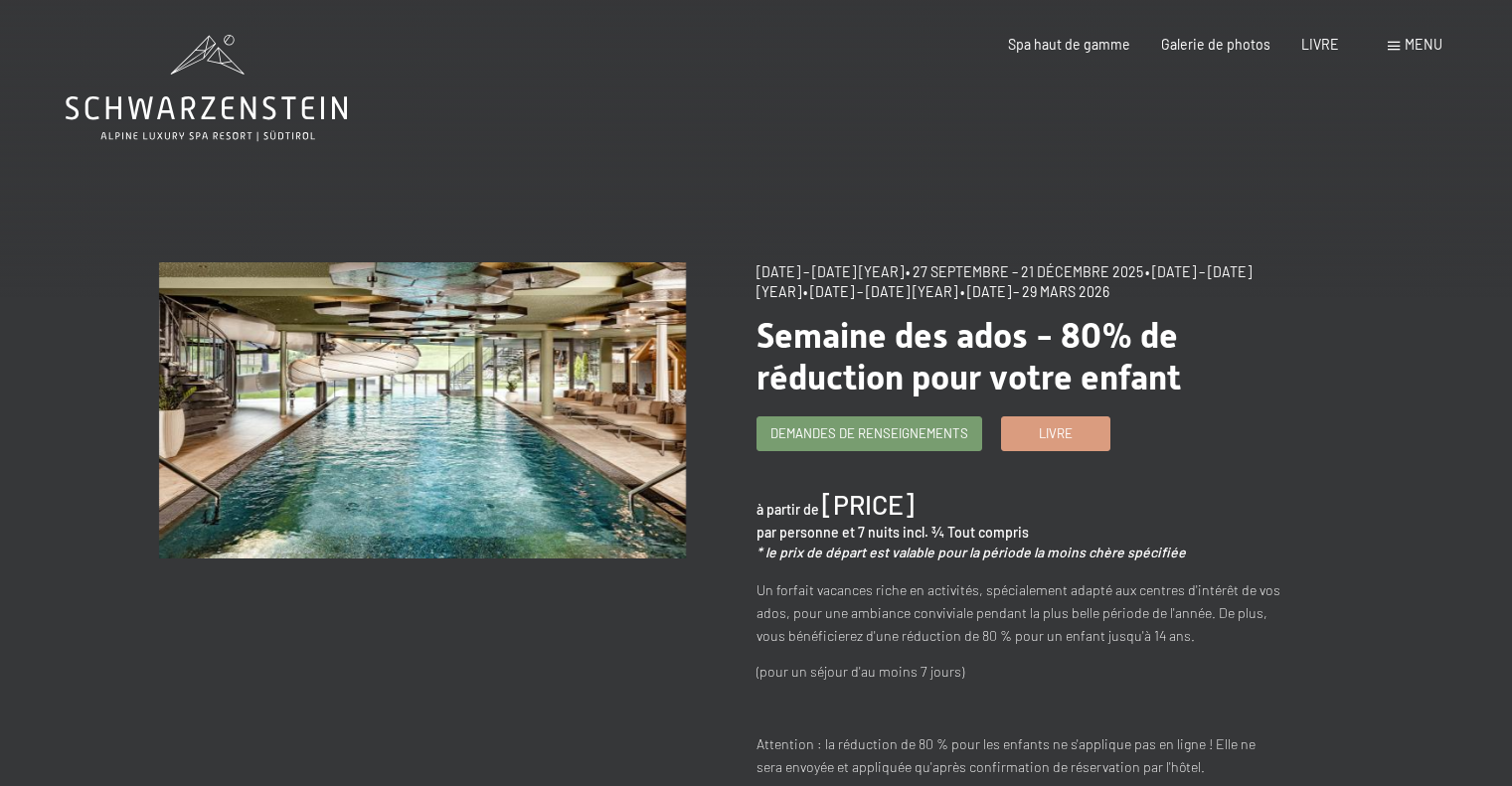 scroll, scrollTop: 0, scrollLeft: 0, axis: both 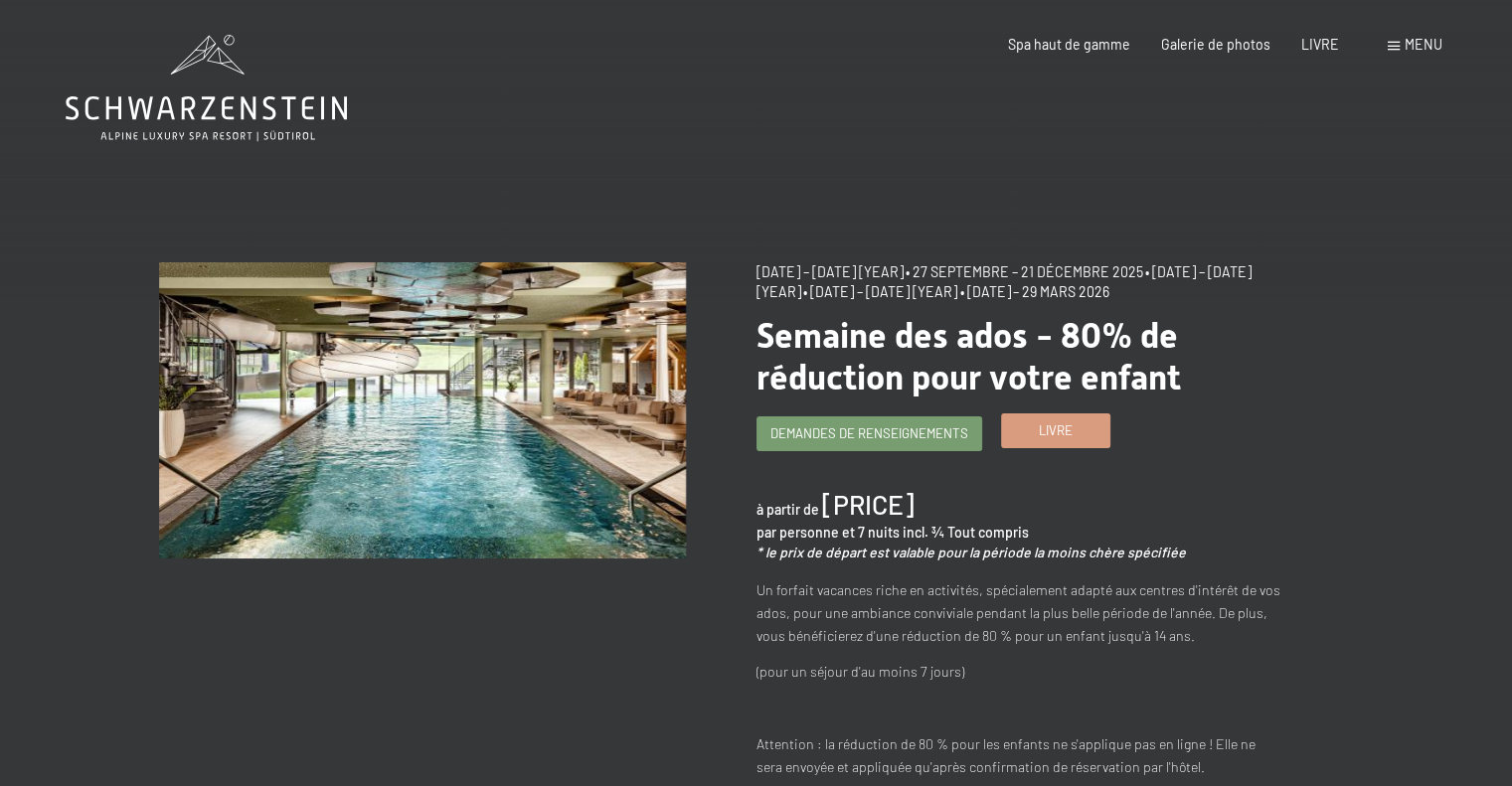 click on "Livre" at bounding box center (1056, 430) 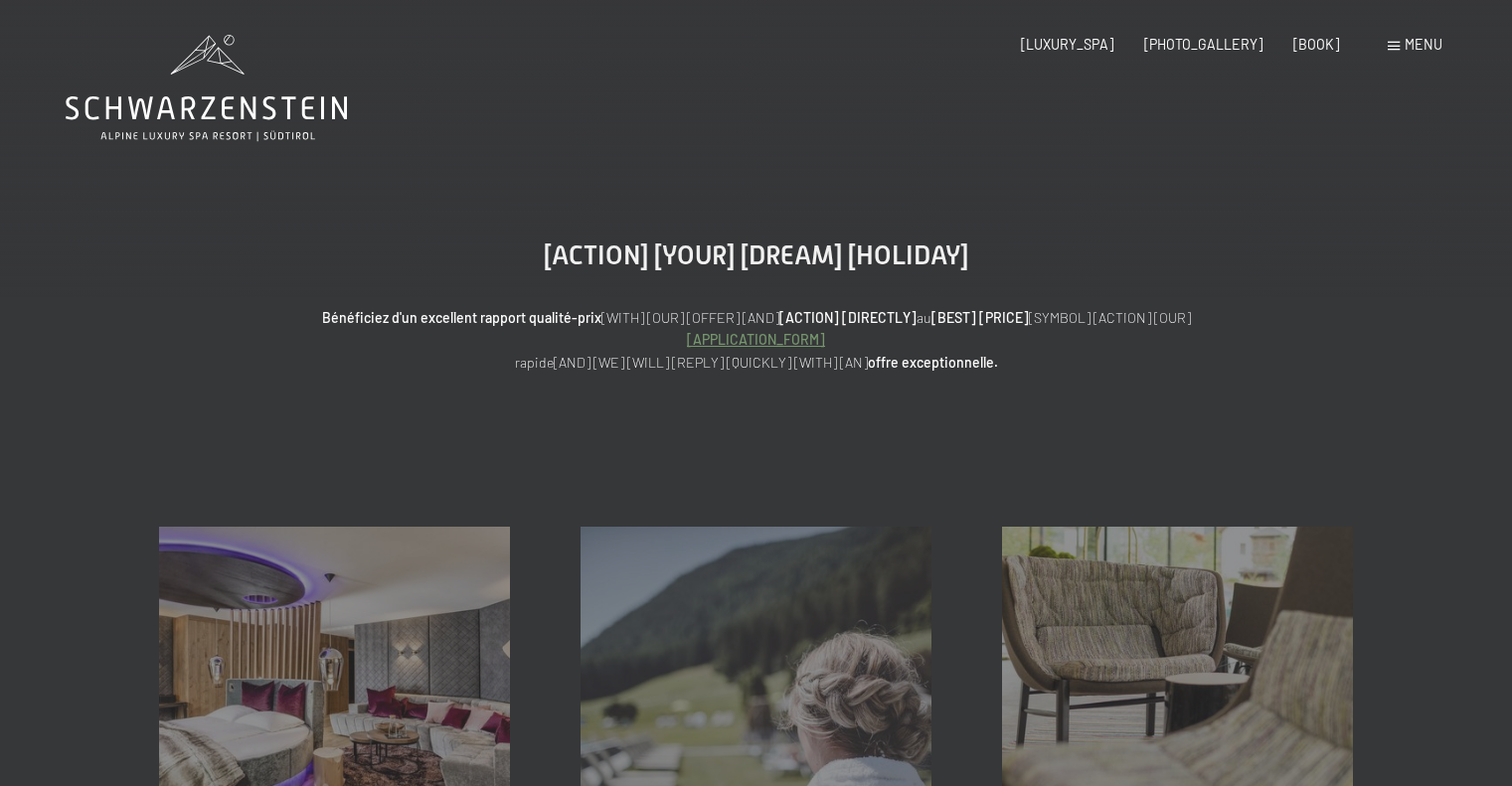 scroll, scrollTop: 0, scrollLeft: 0, axis: both 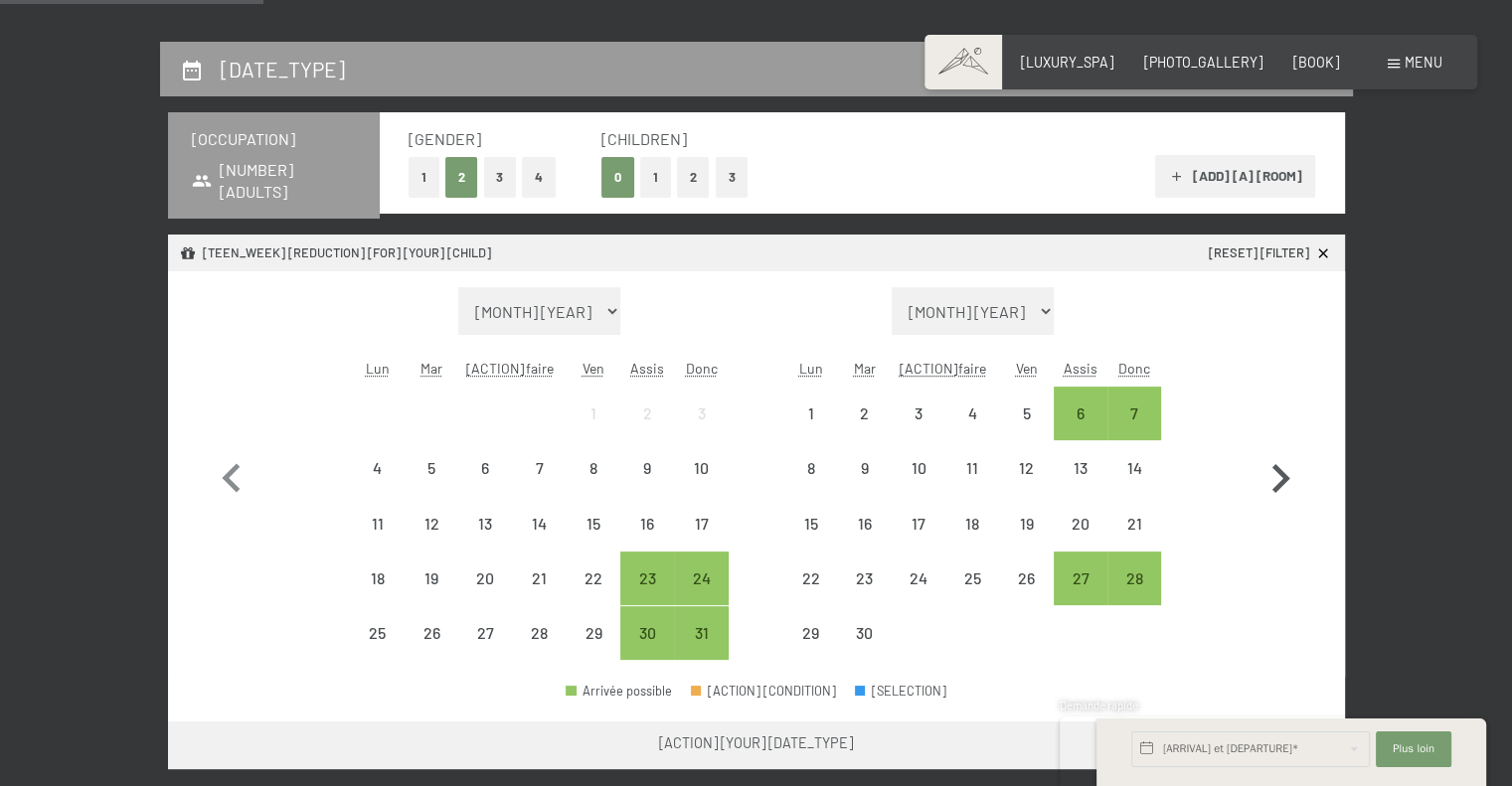 click 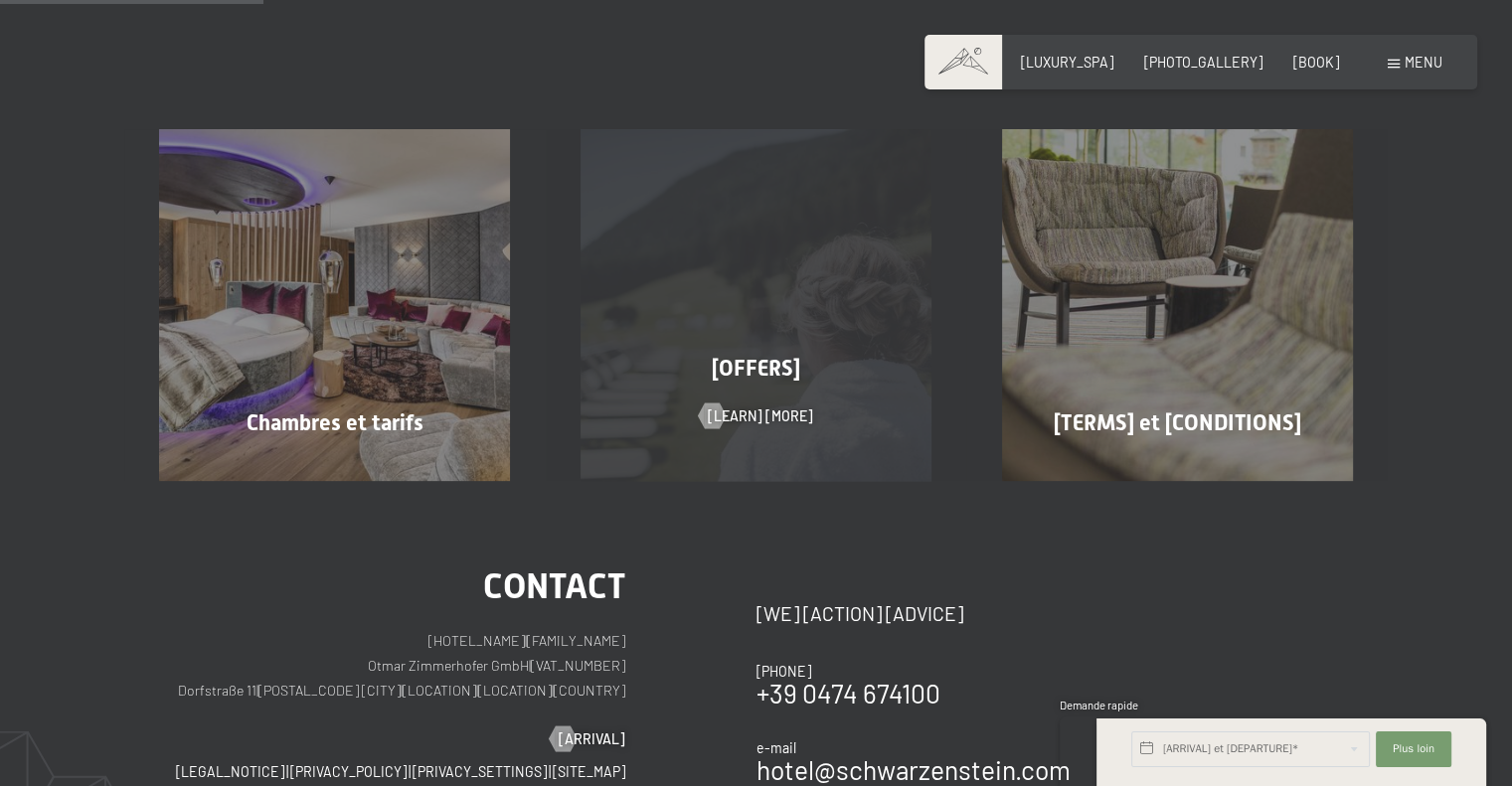 click on "Offres" at bounding box center [756, 369] 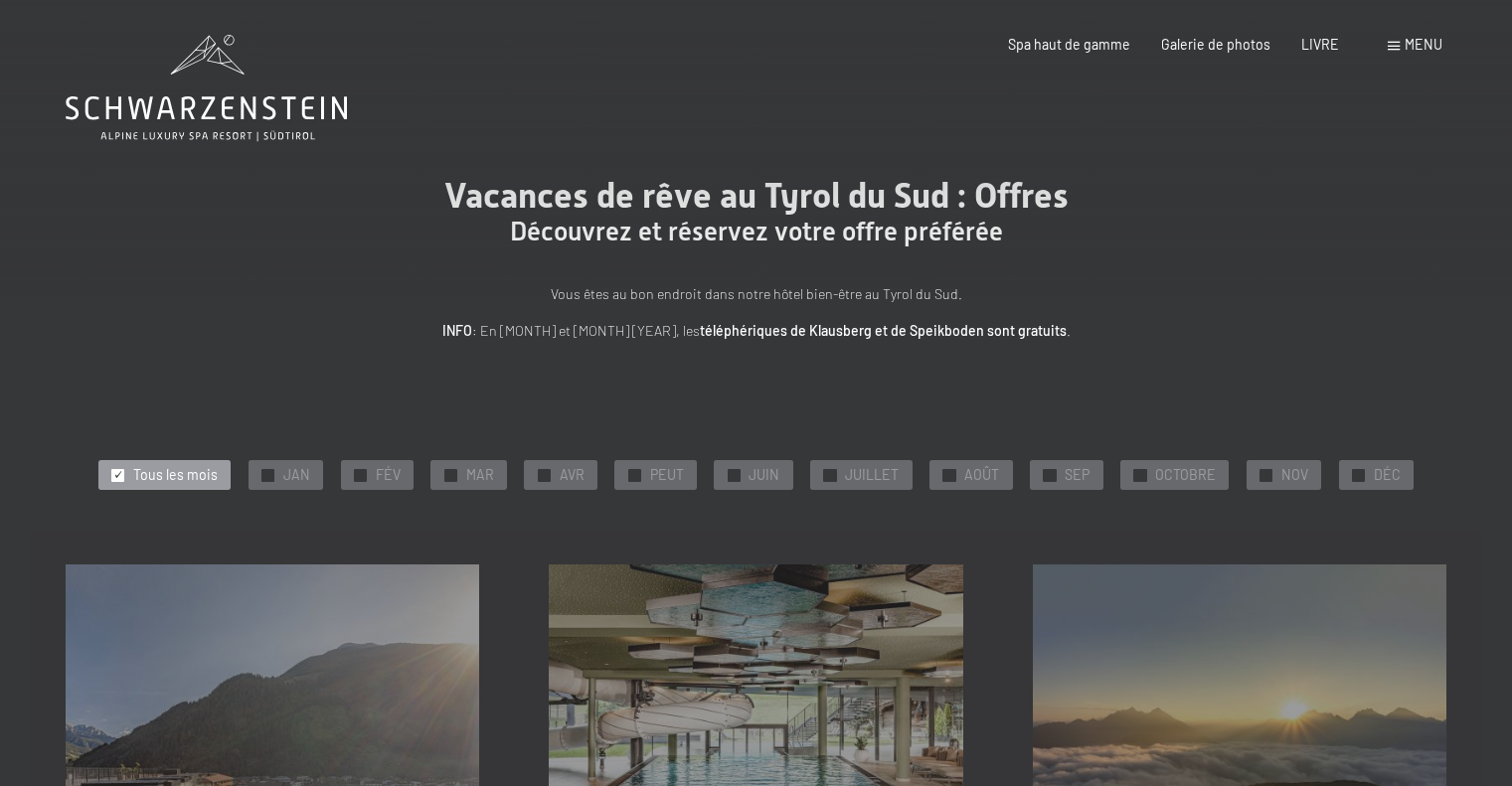 scroll, scrollTop: 0, scrollLeft: 0, axis: both 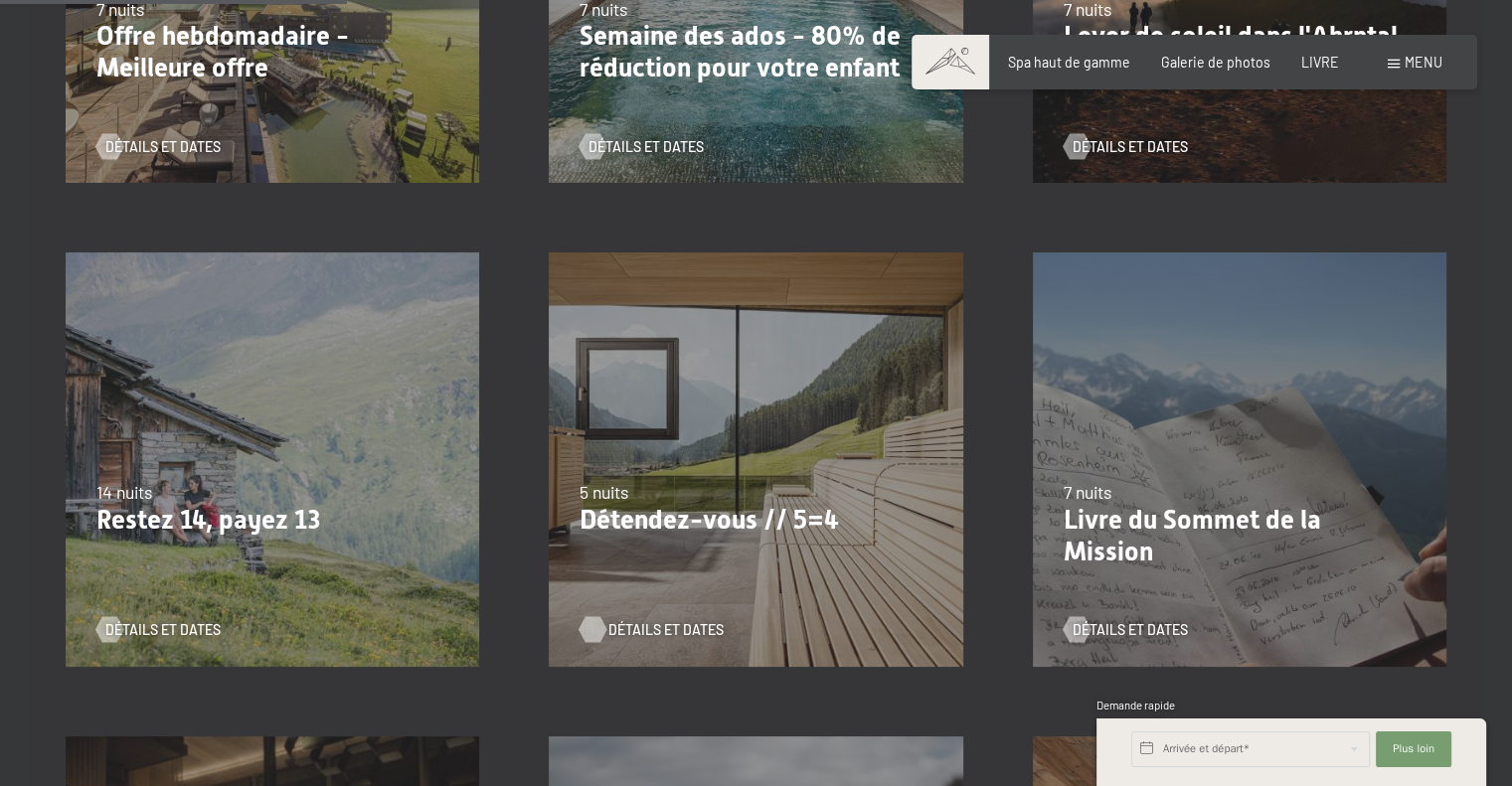 click on "Détails et dates" at bounding box center [666, 629] 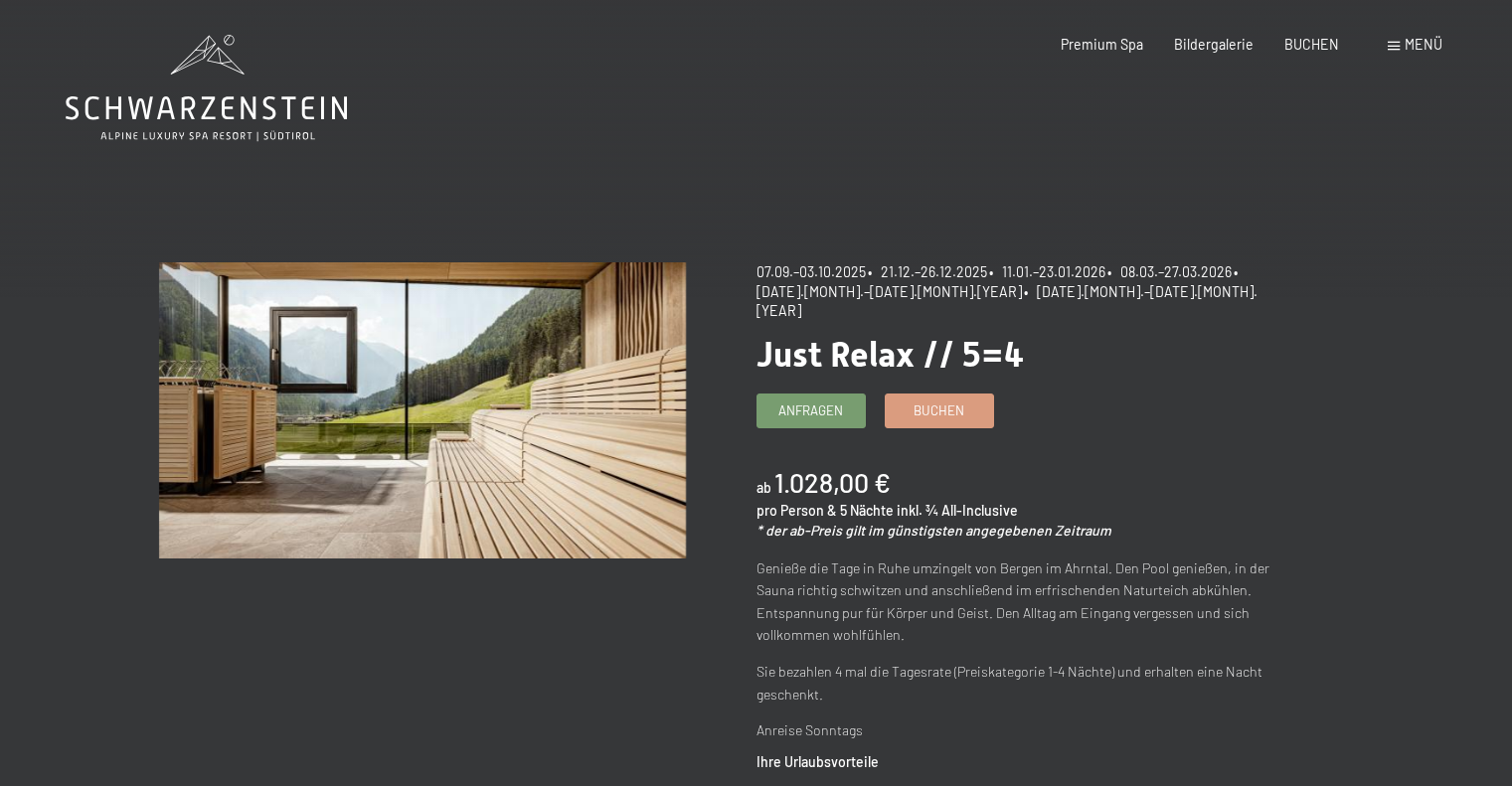 scroll, scrollTop: 0, scrollLeft: 0, axis: both 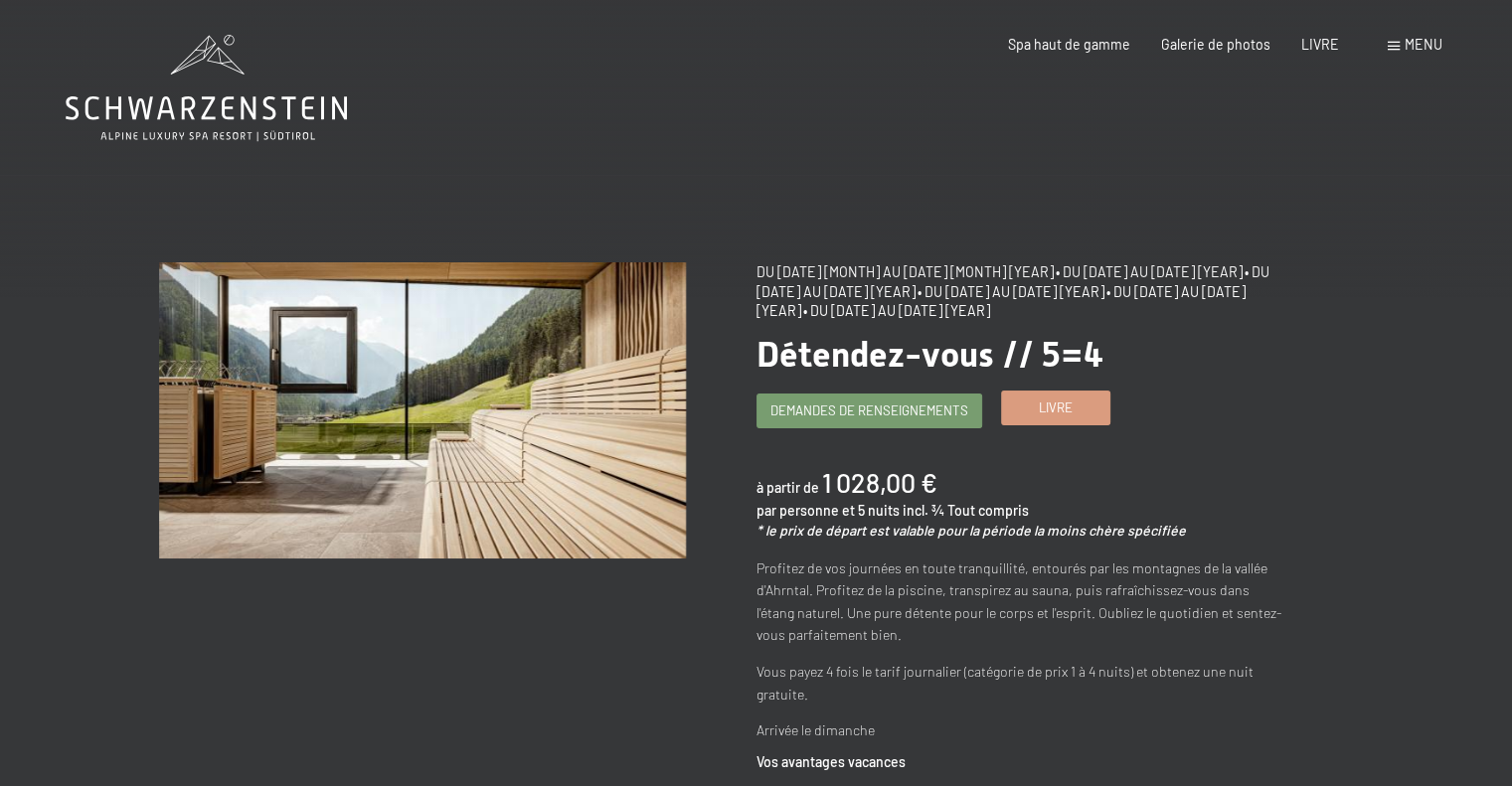 click on "Livre" at bounding box center [1056, 407] 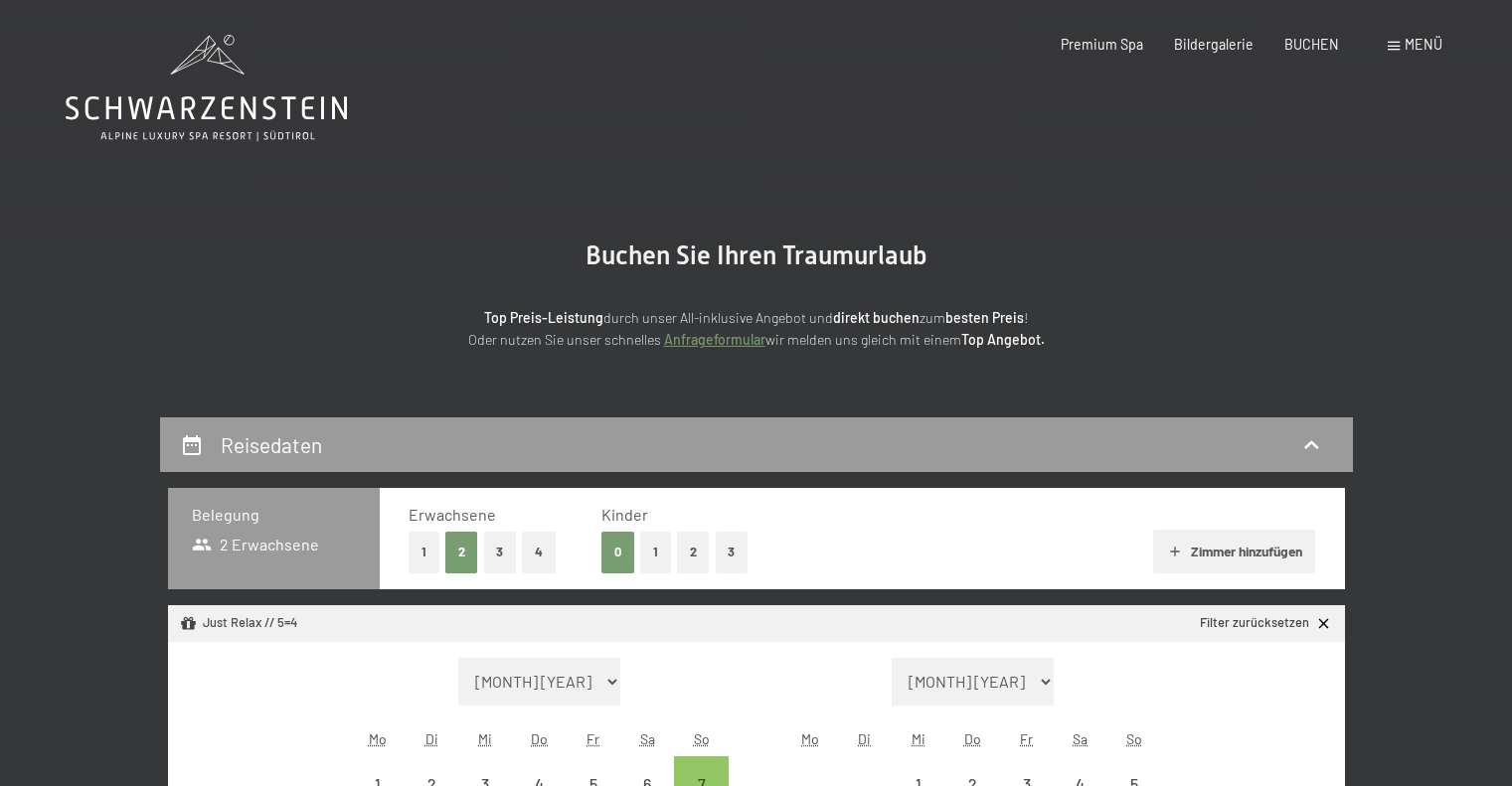 select on "[YEAR]-[MONTH]-[DAY]" 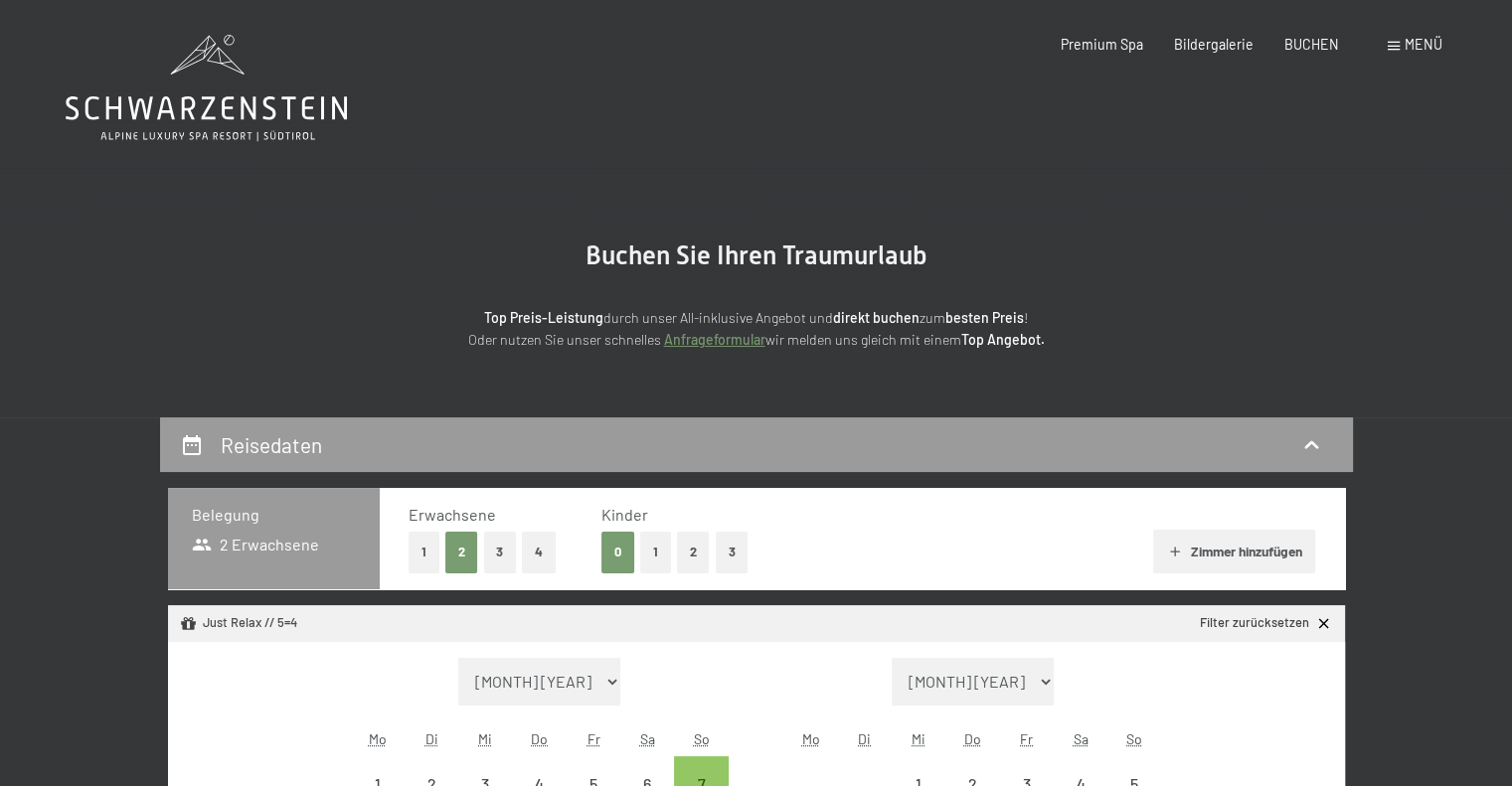scroll, scrollTop: 0, scrollLeft: 0, axis: both 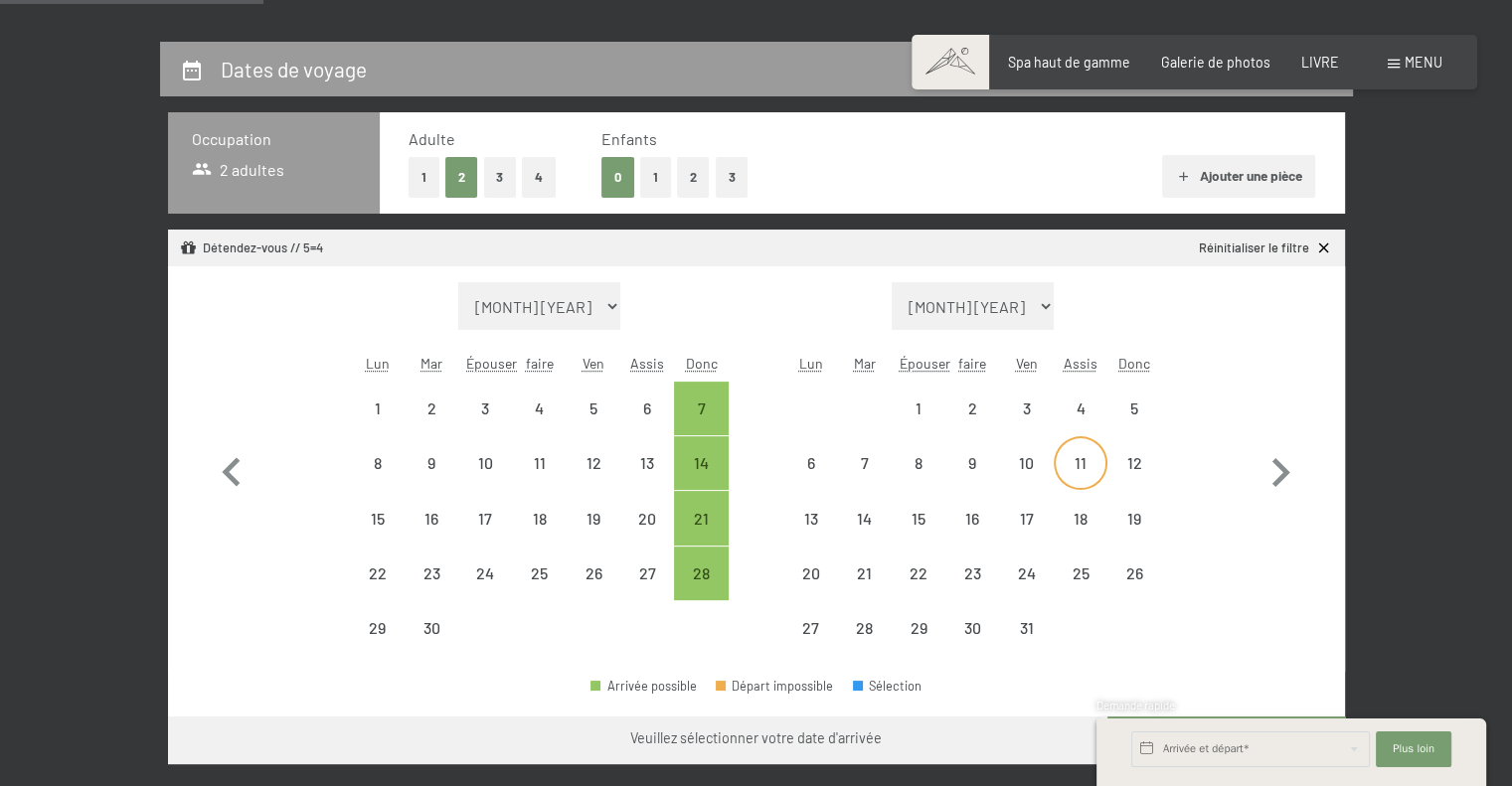 click on "11" at bounding box center [1081, 462] 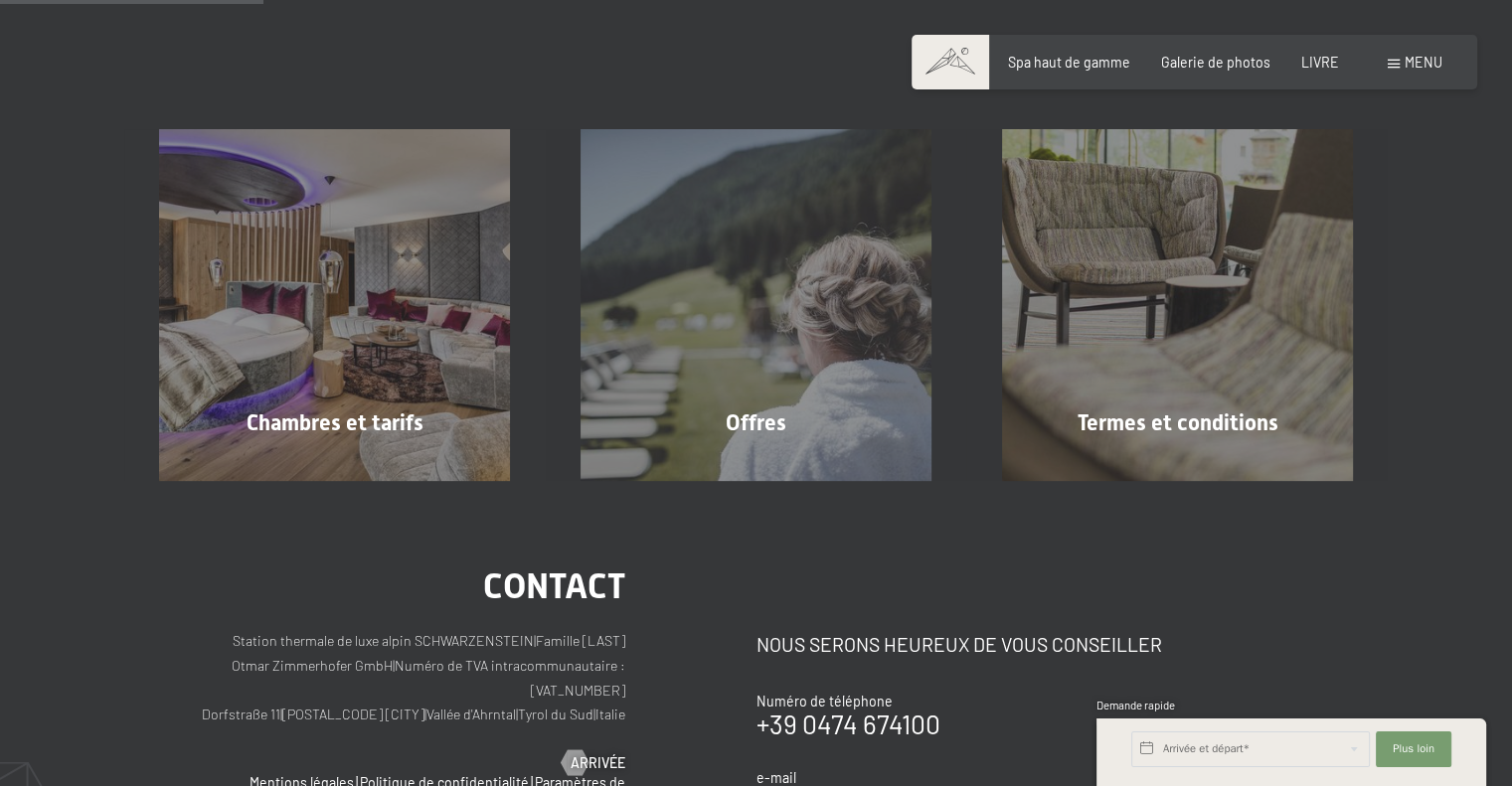 click on "menu" at bounding box center (1424, 62) 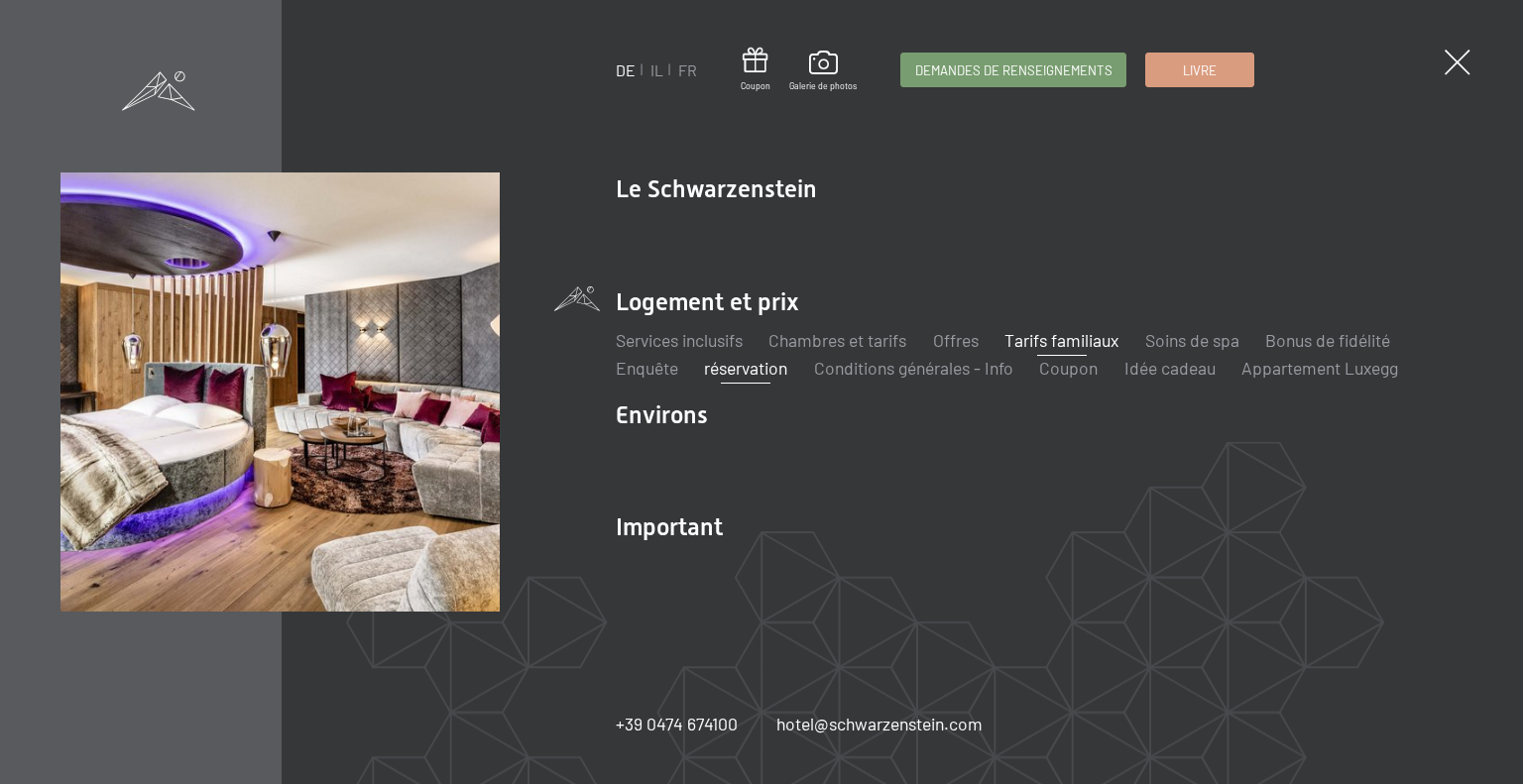 click on "Tarifs familiaux" at bounding box center (1061, 340) 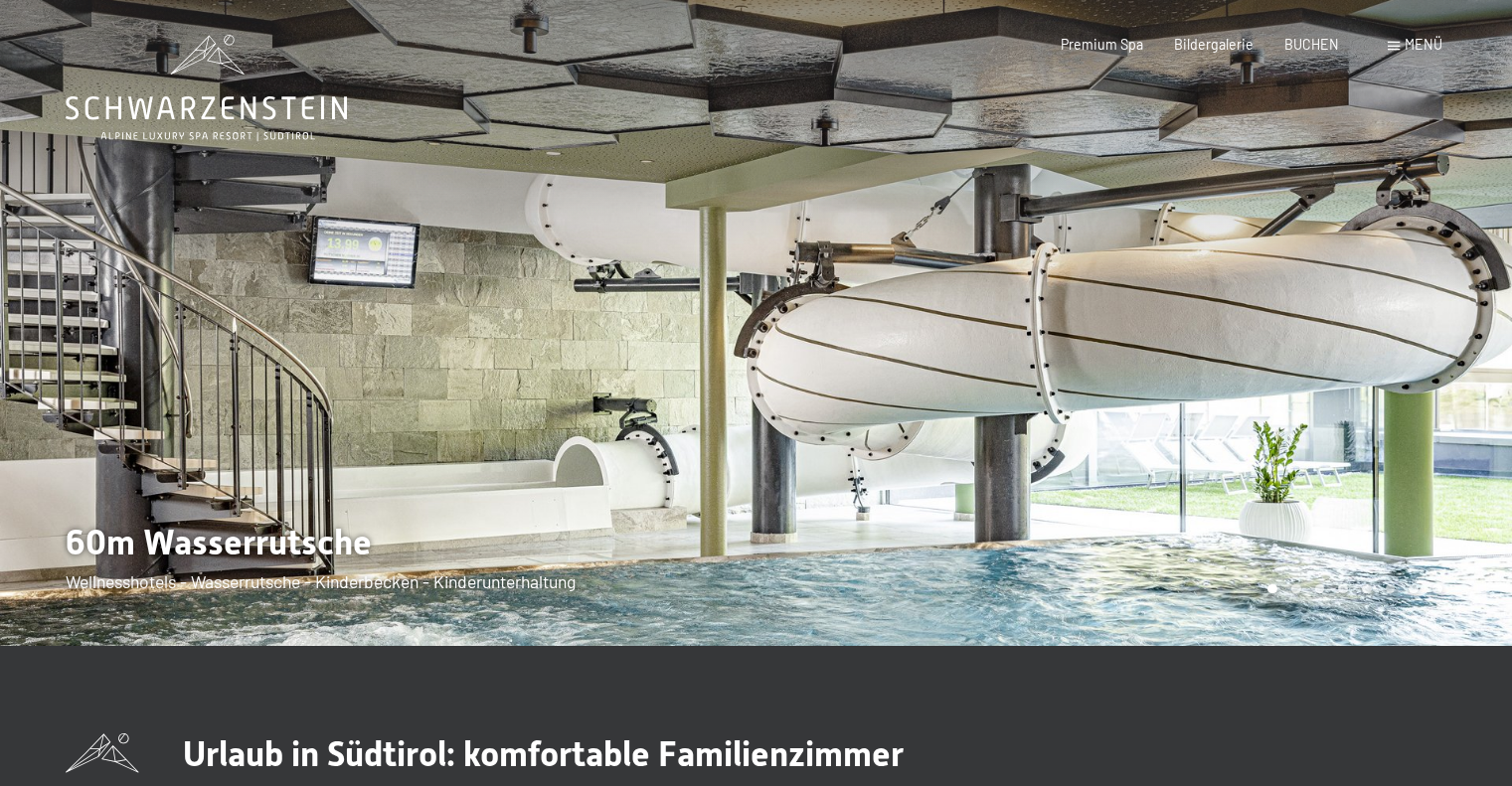 scroll, scrollTop: 0, scrollLeft: 0, axis: both 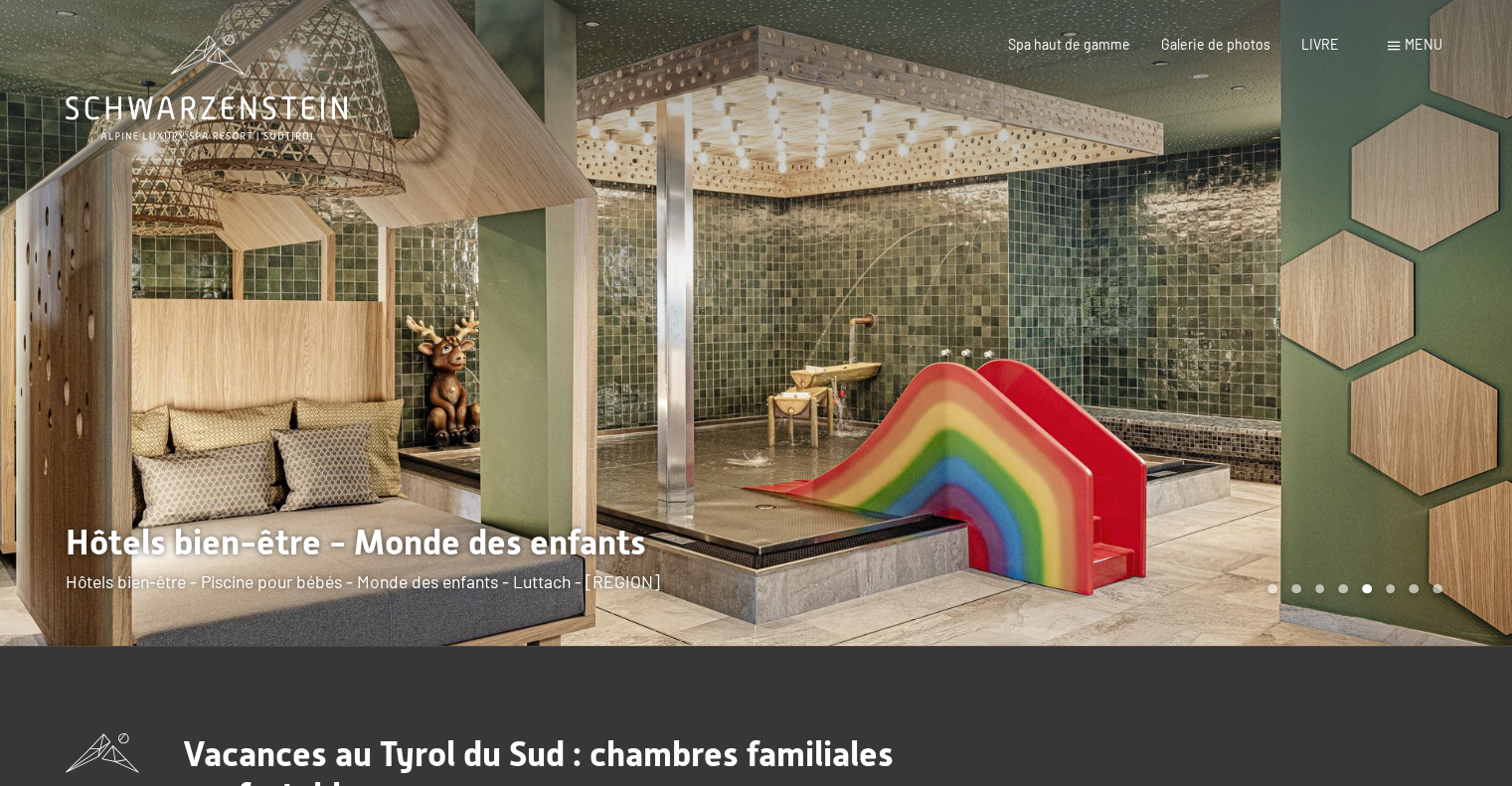 click at bounding box center (1134, 323) 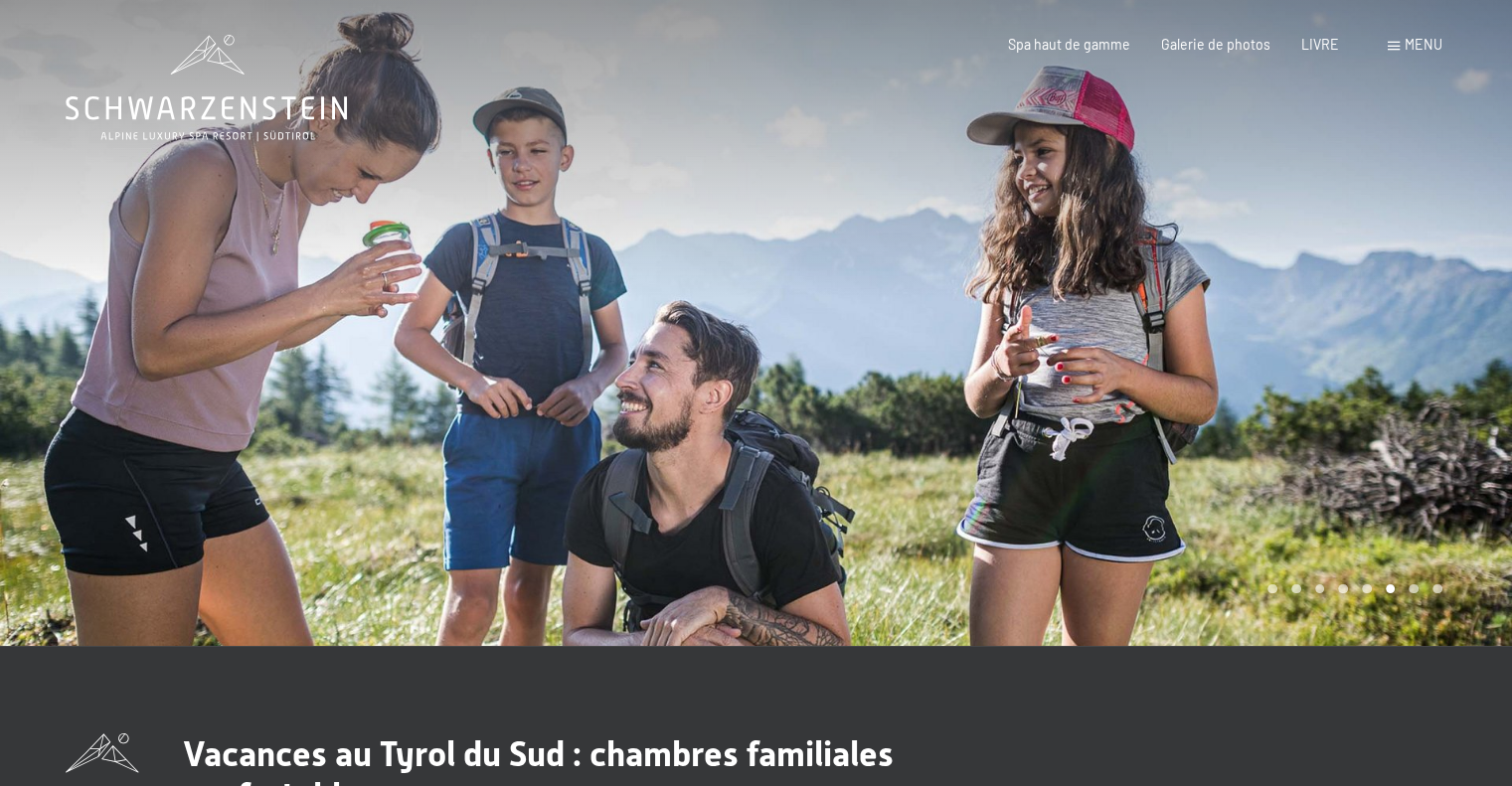 click at bounding box center (1134, 323) 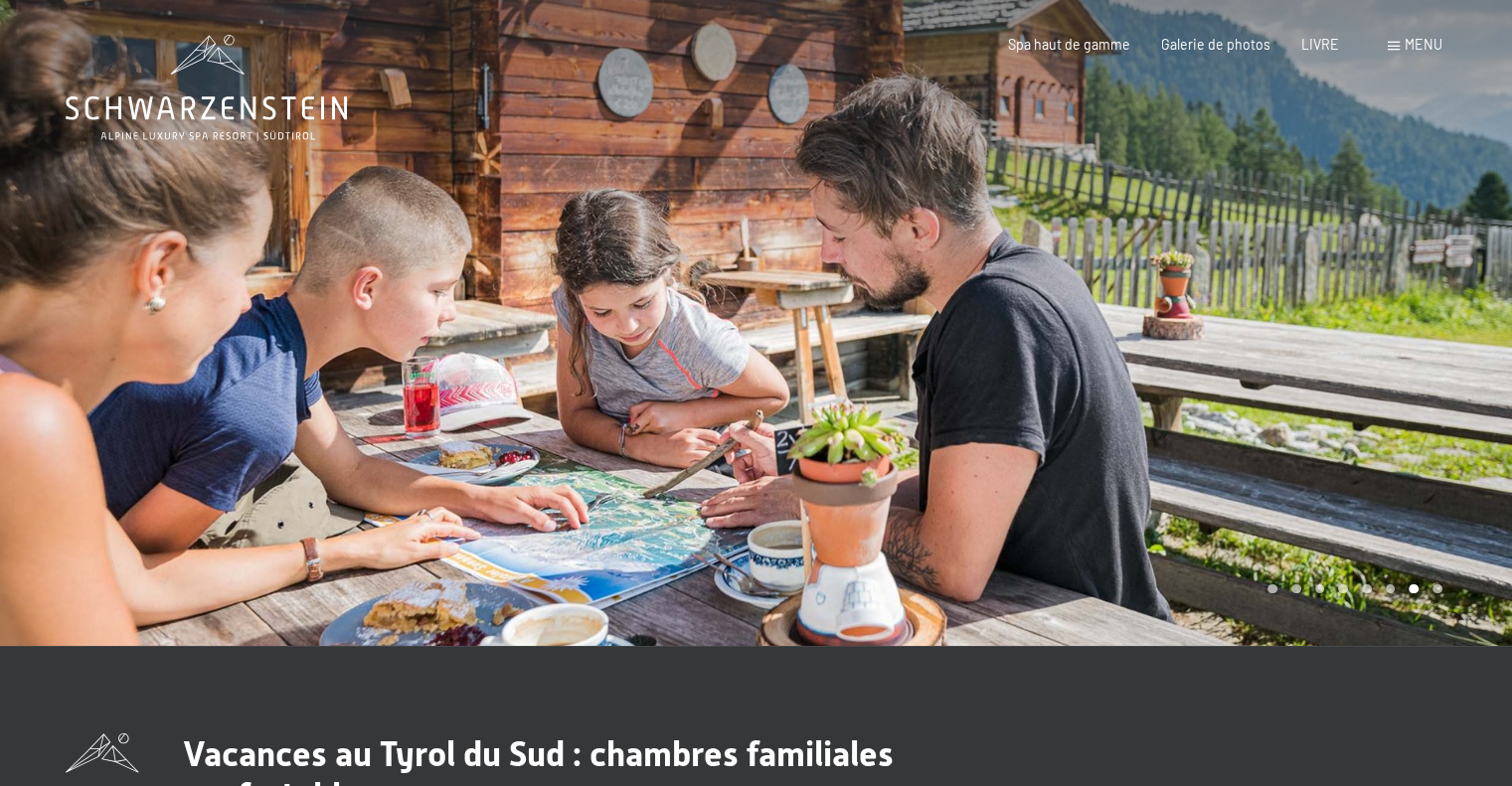 click at bounding box center [1134, 323] 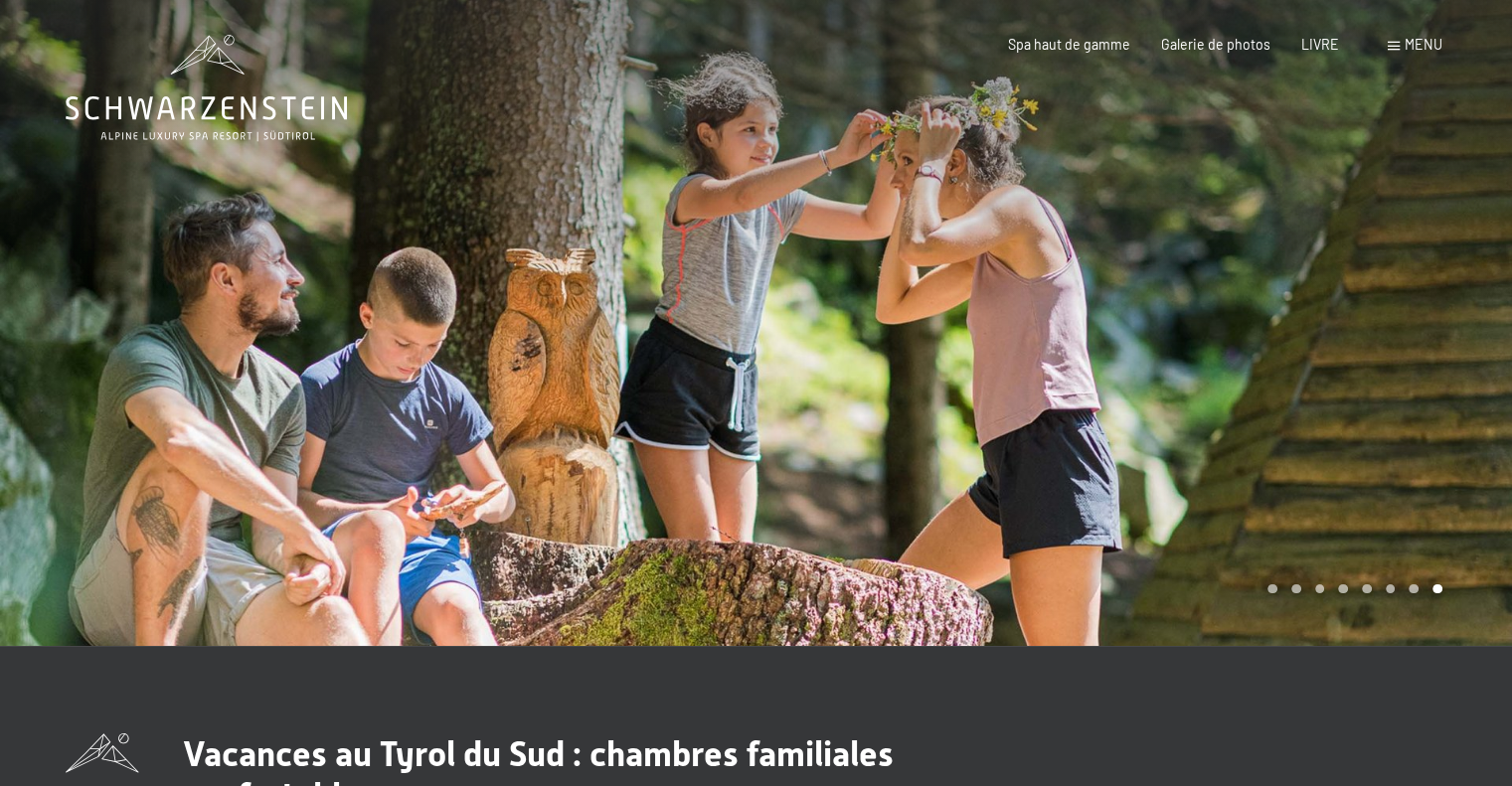 click at bounding box center (1134, 323) 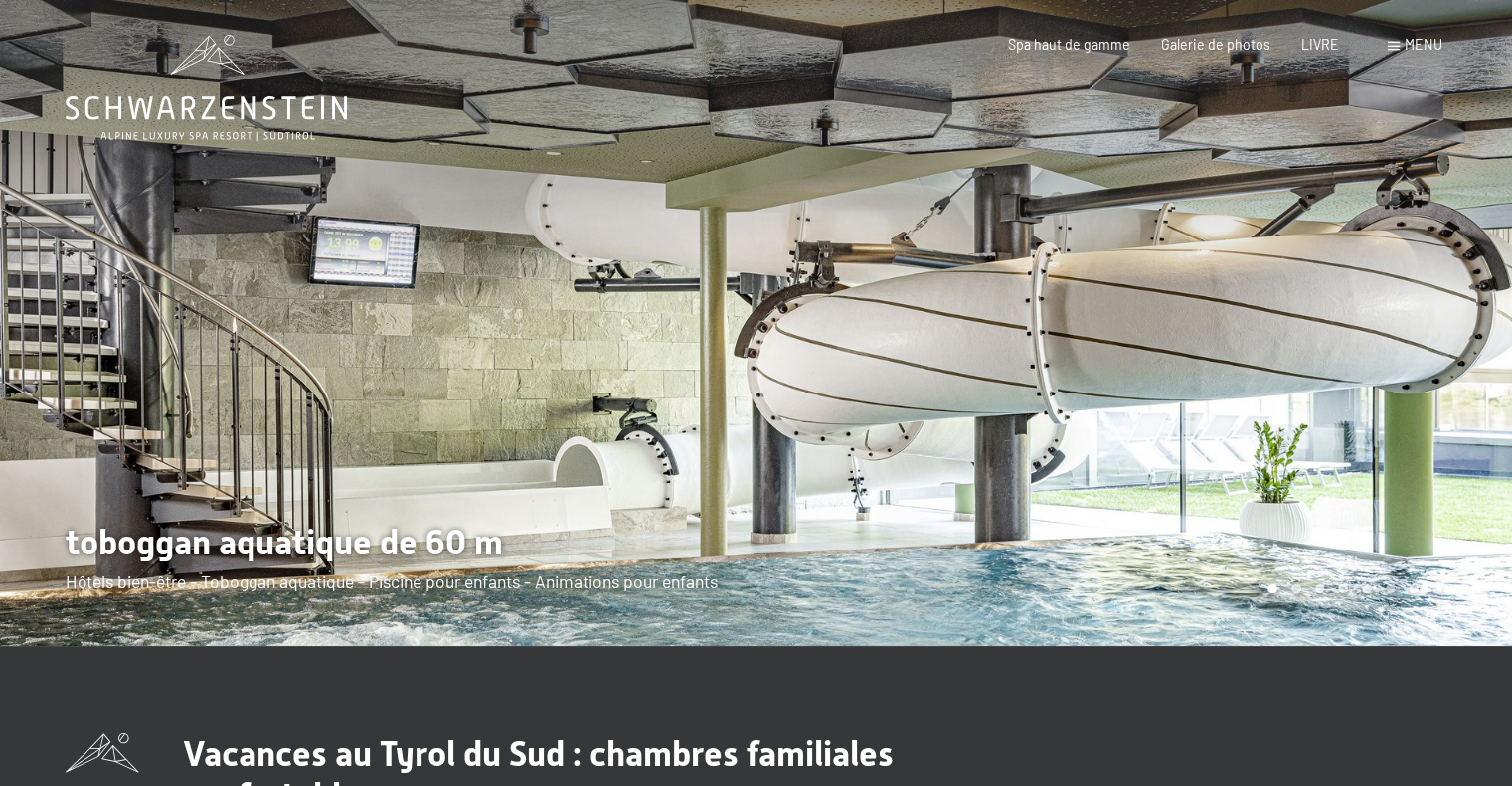 click at bounding box center (1134, 323) 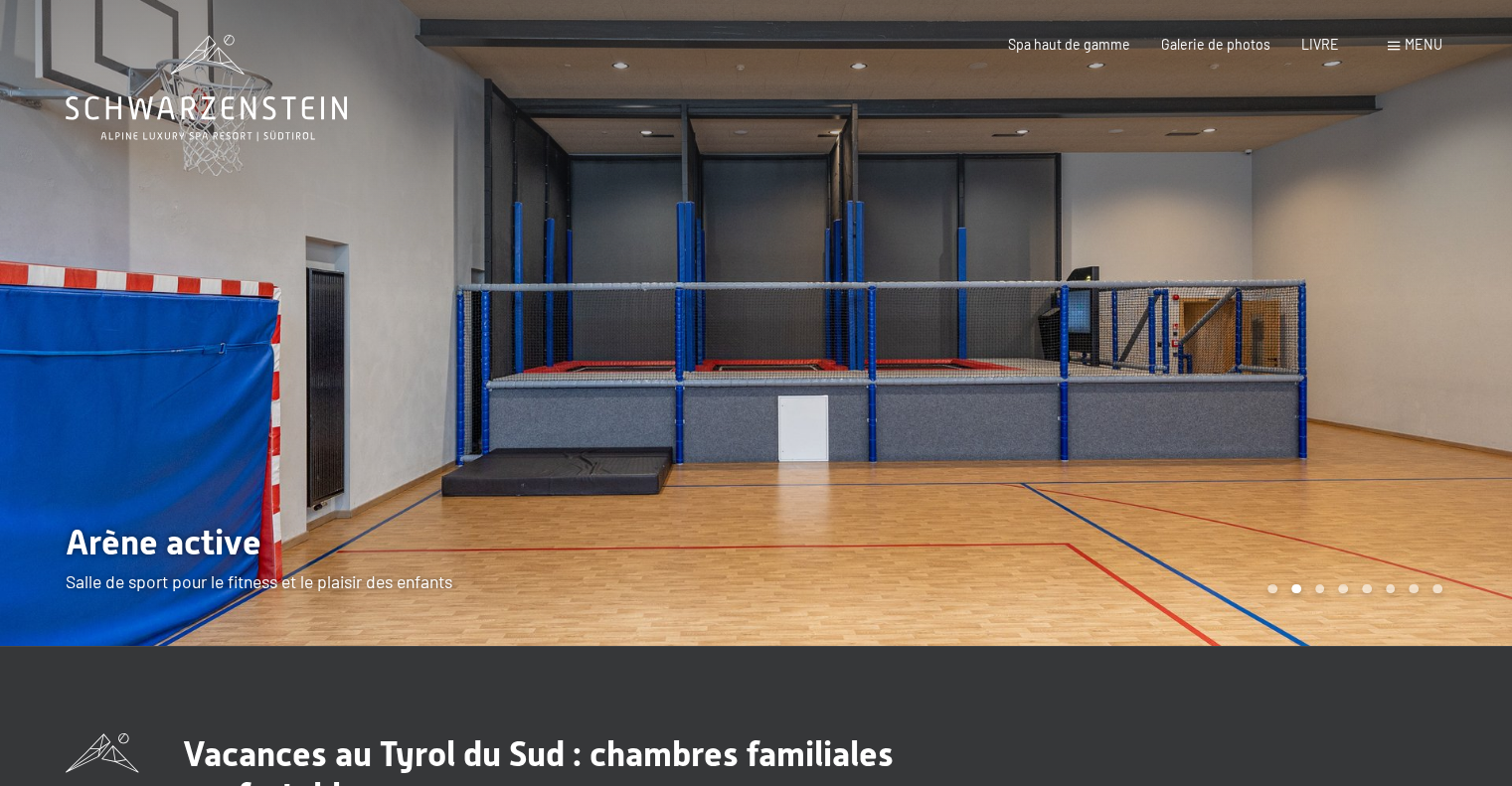click at bounding box center (1134, 323) 